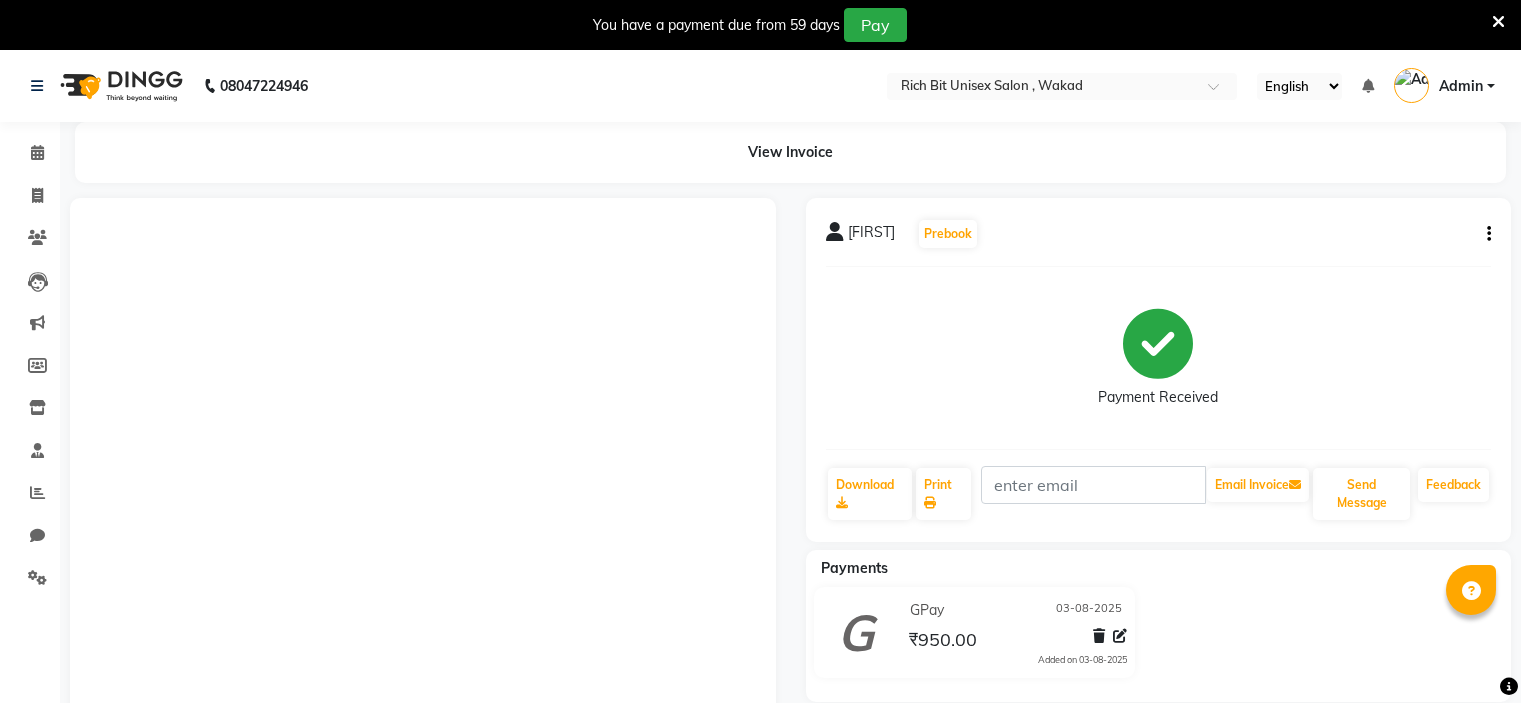 scroll, scrollTop: 0, scrollLeft: 0, axis: both 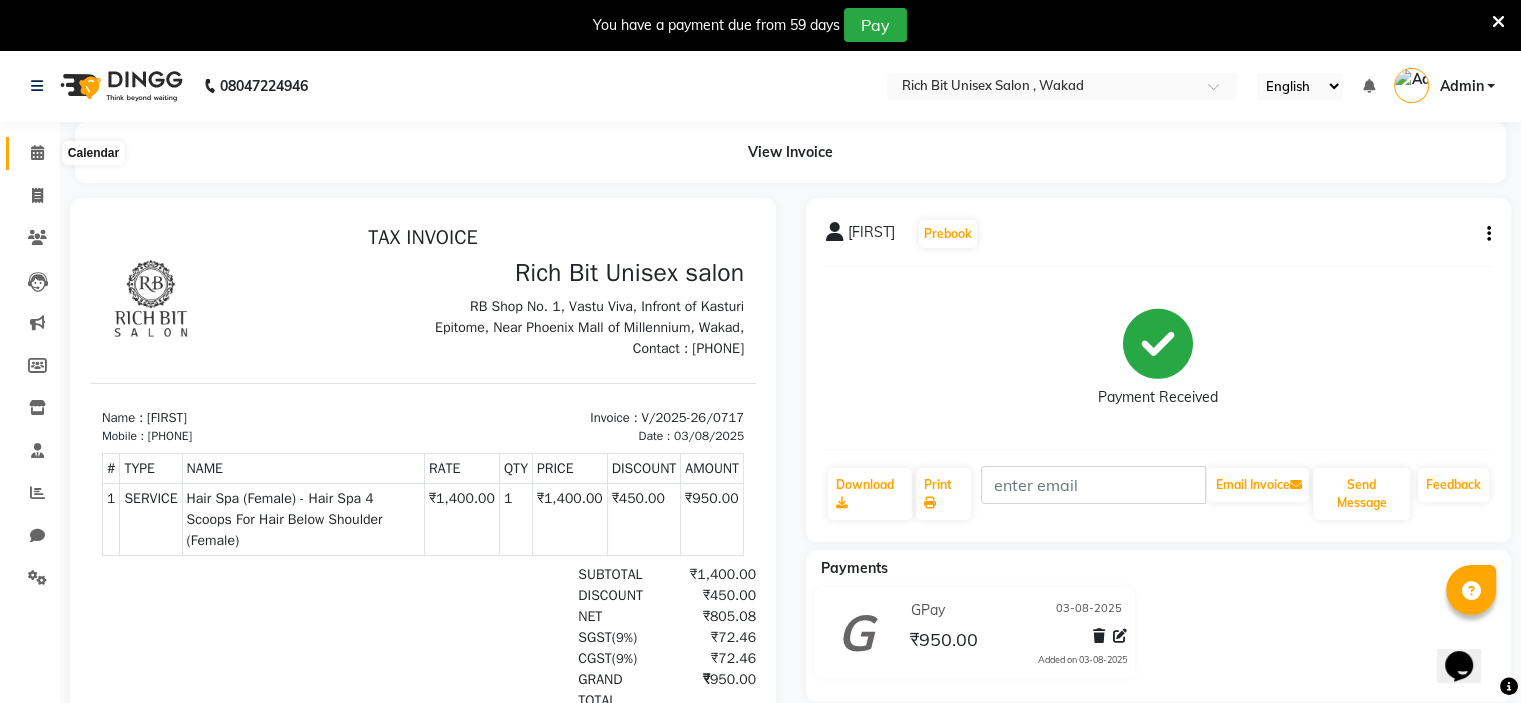 drag, startPoint x: 32, startPoint y: 155, endPoint x: 43, endPoint y: 175, distance: 22.825424 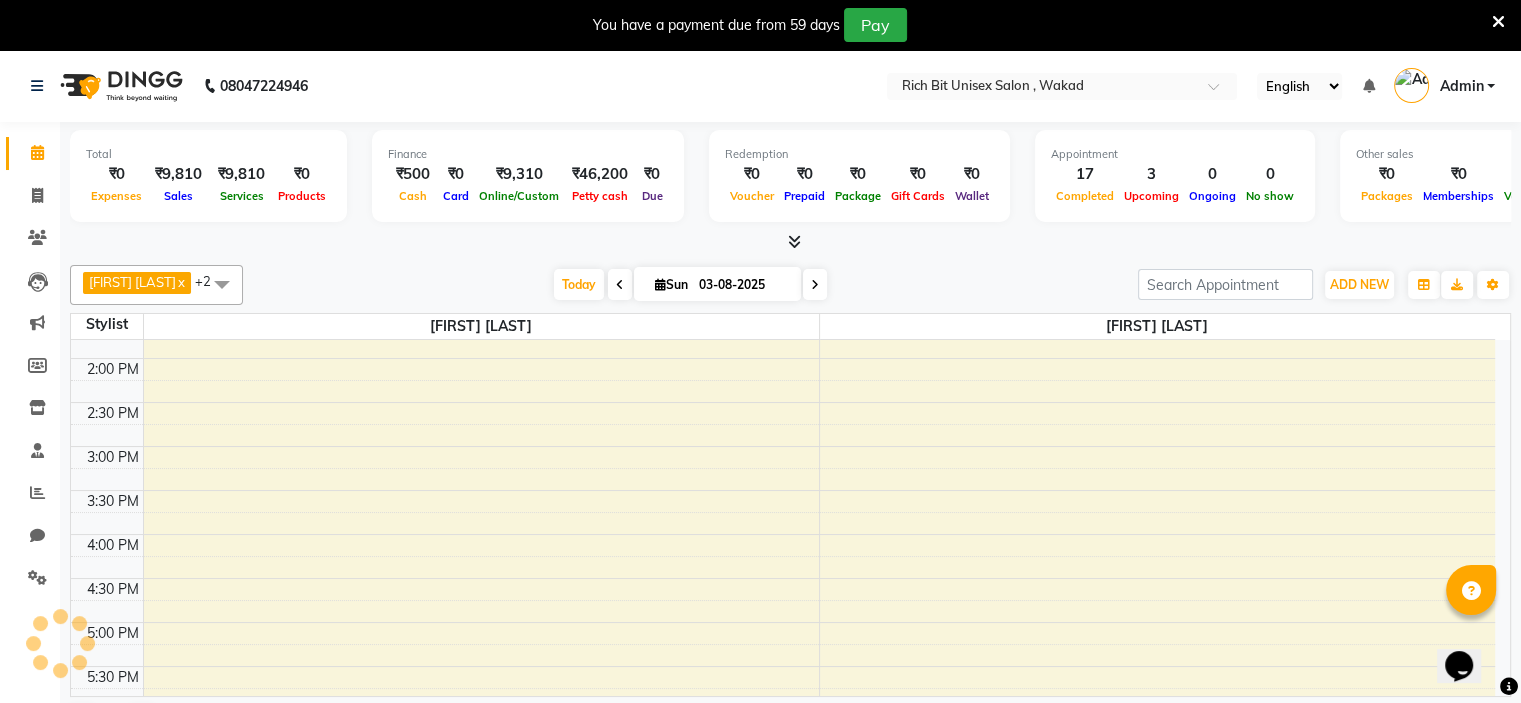 scroll, scrollTop: 950, scrollLeft: 0, axis: vertical 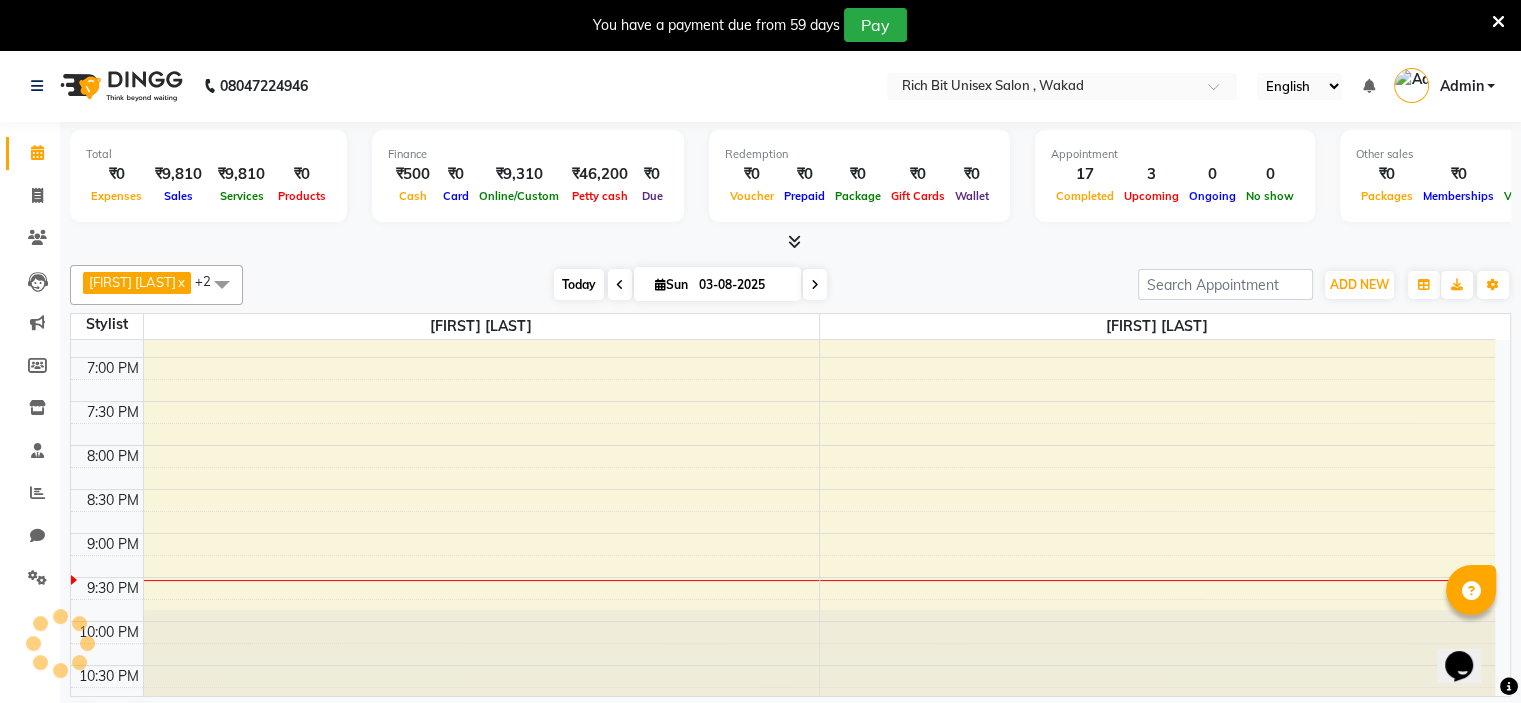 click on "Today" at bounding box center (579, 284) 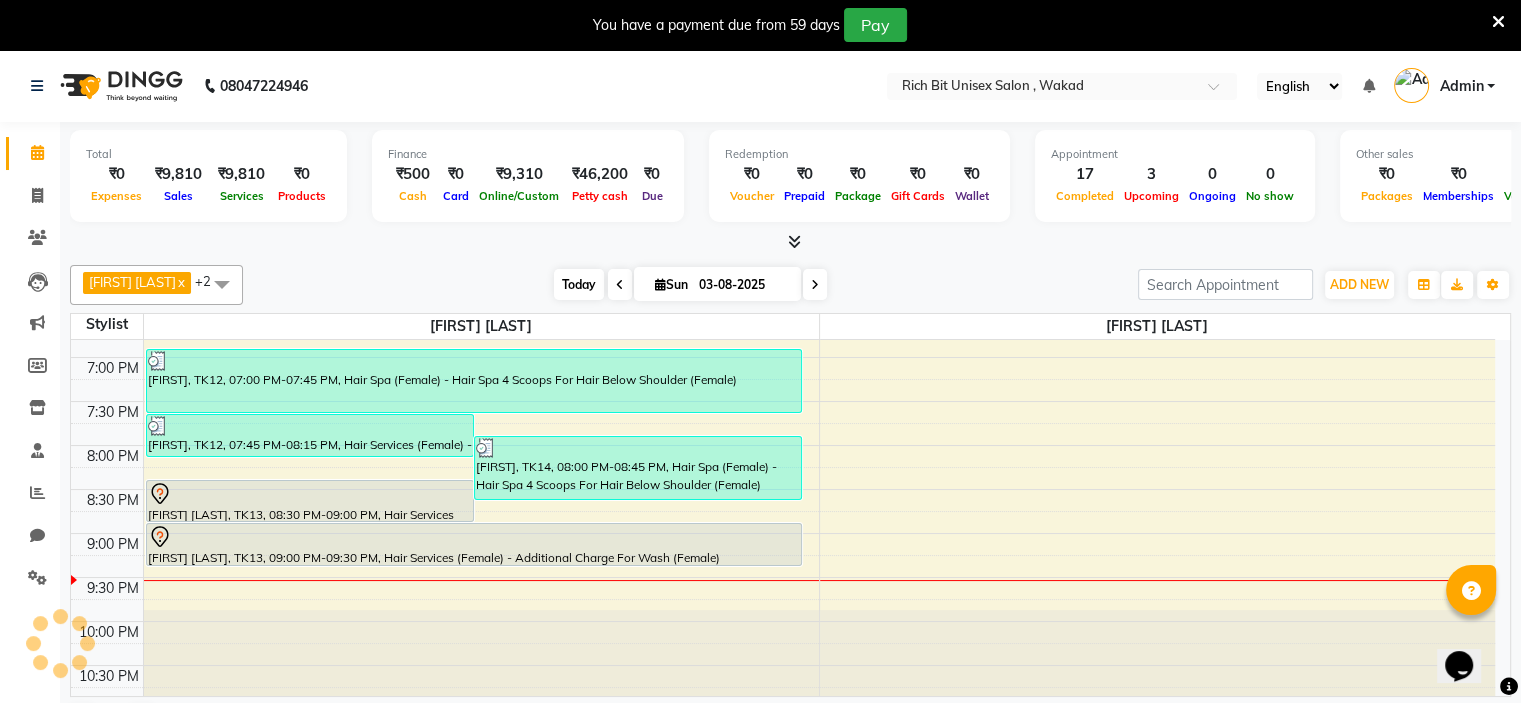 scroll, scrollTop: 950, scrollLeft: 0, axis: vertical 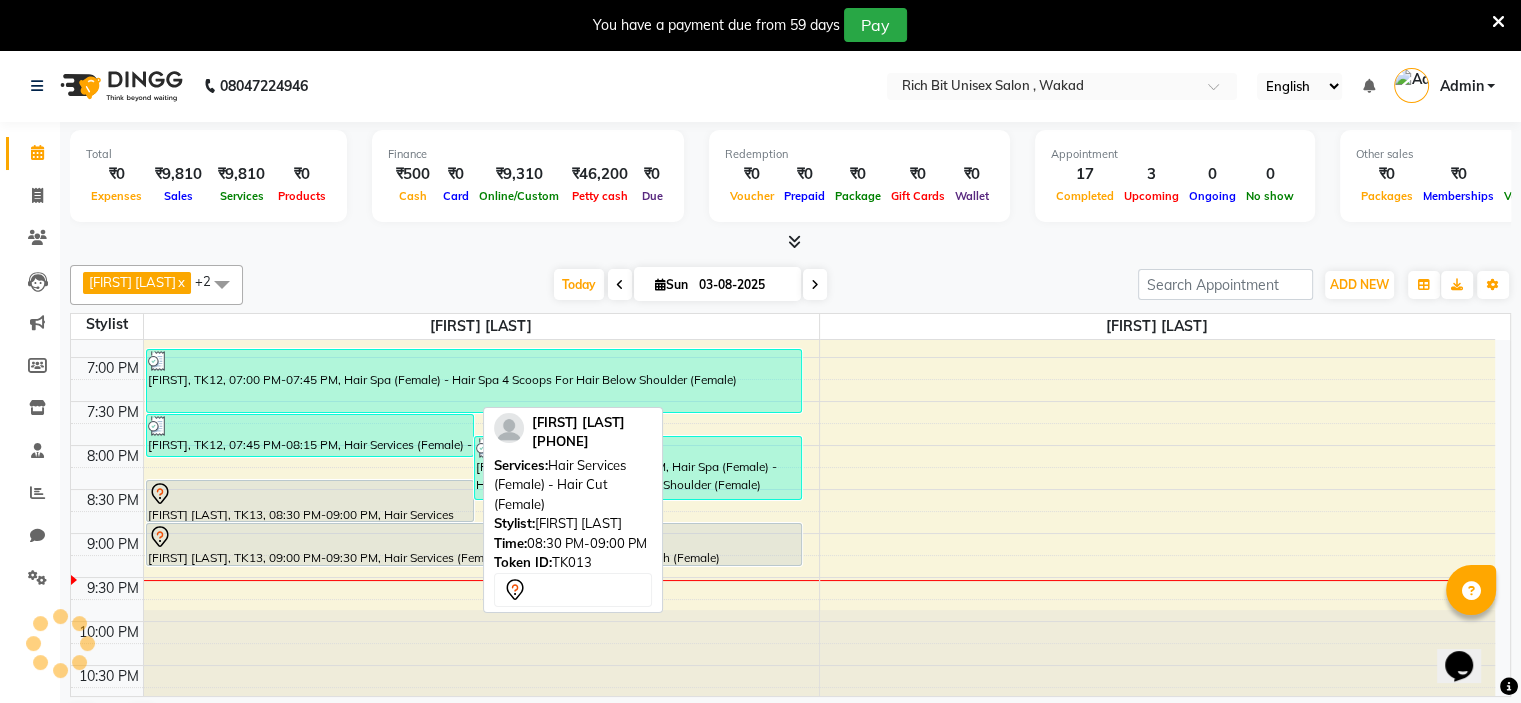 click at bounding box center (310, 494) 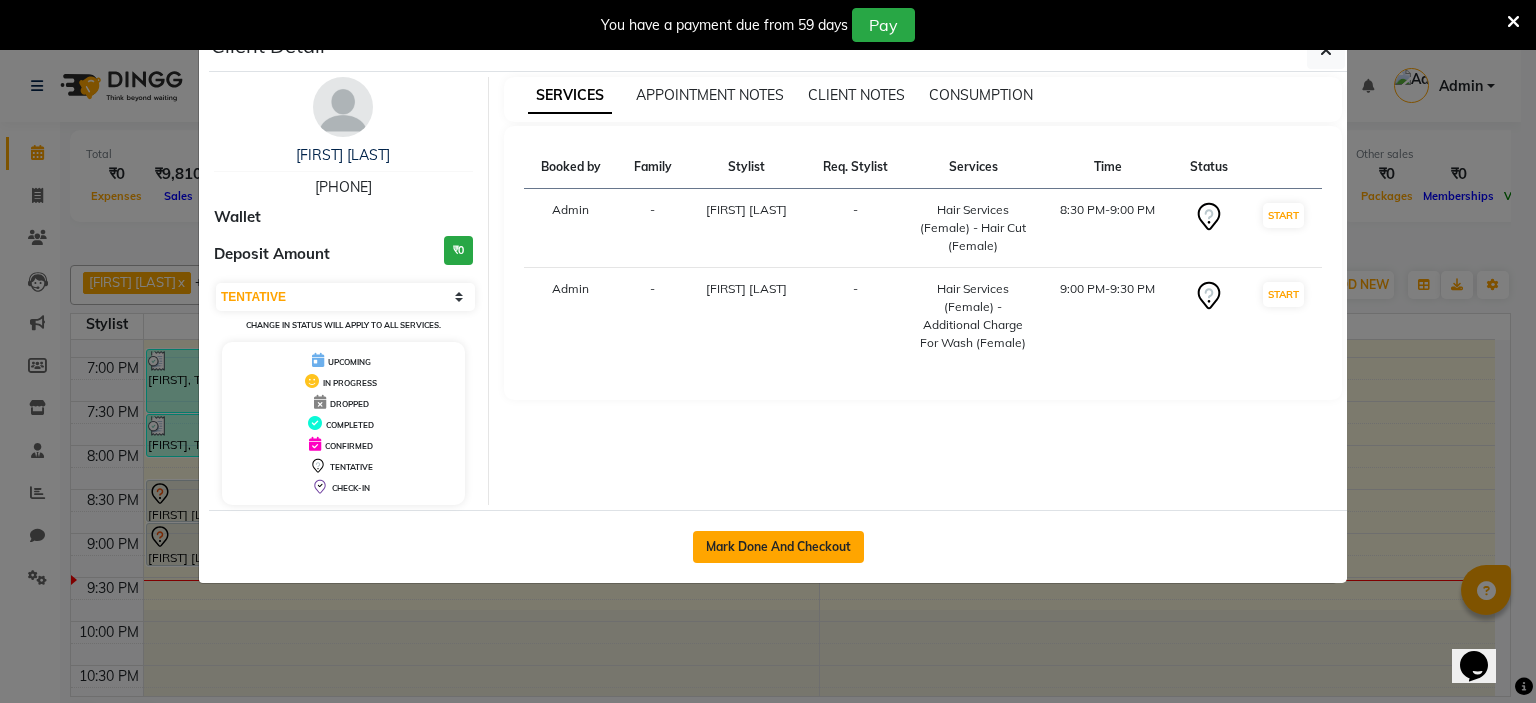 click on "Mark Done And Checkout" 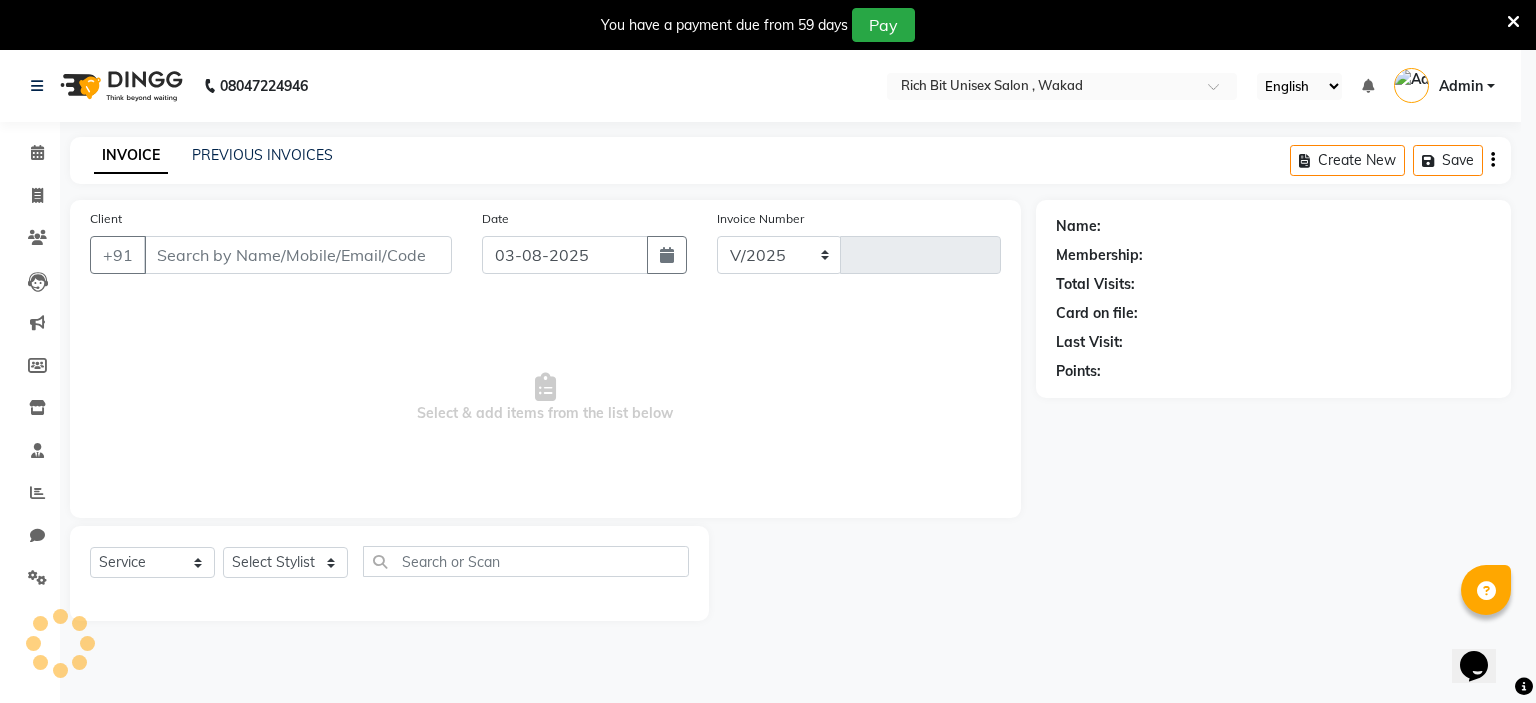 select on "7834" 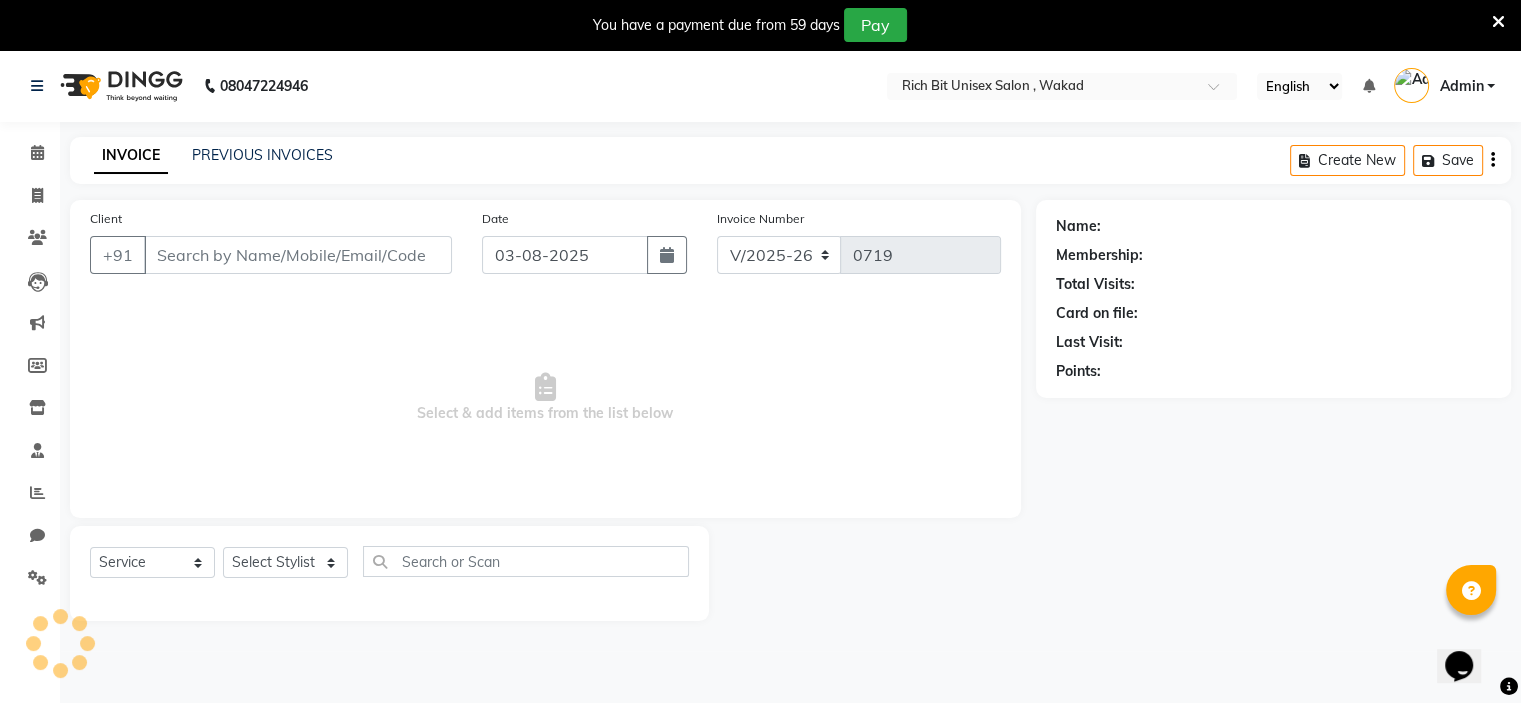 type on "[PHONE]" 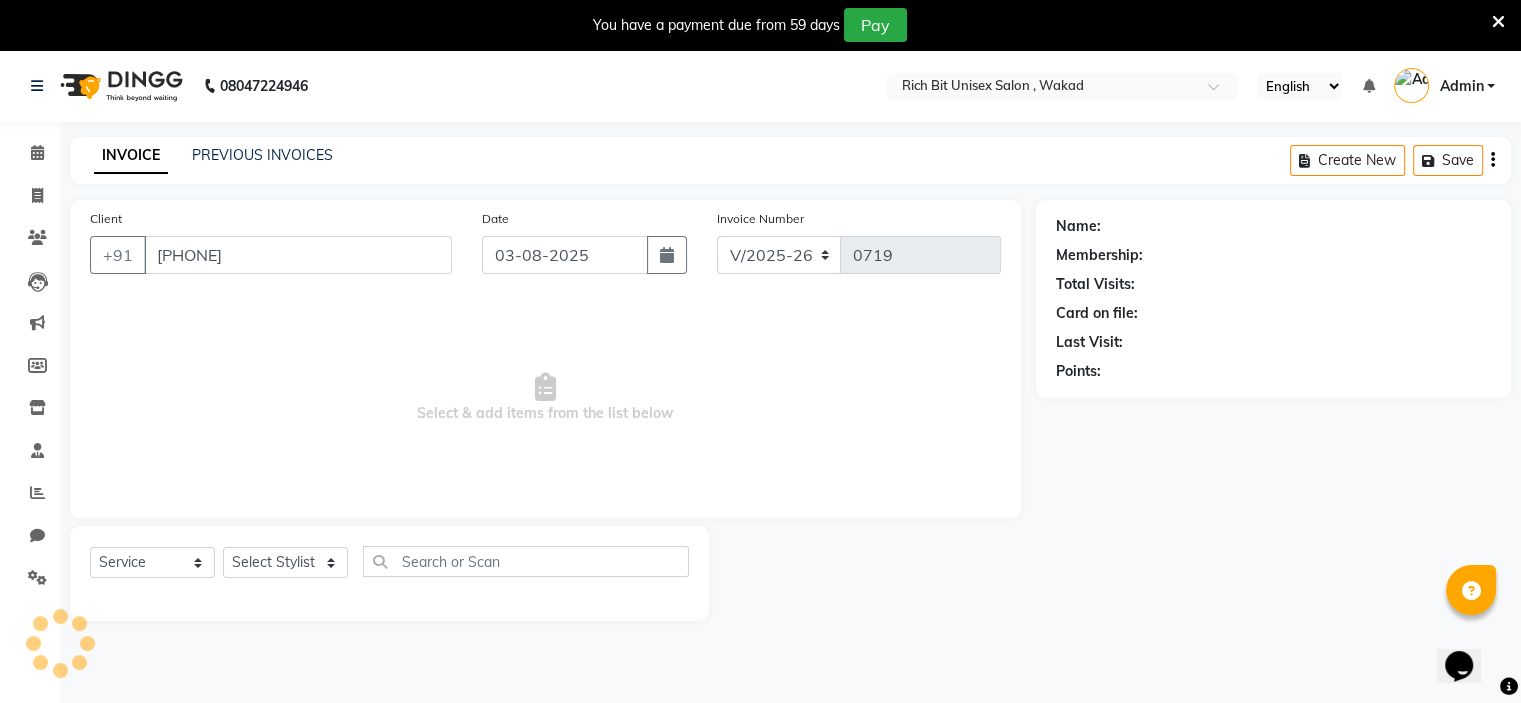 select on "70823" 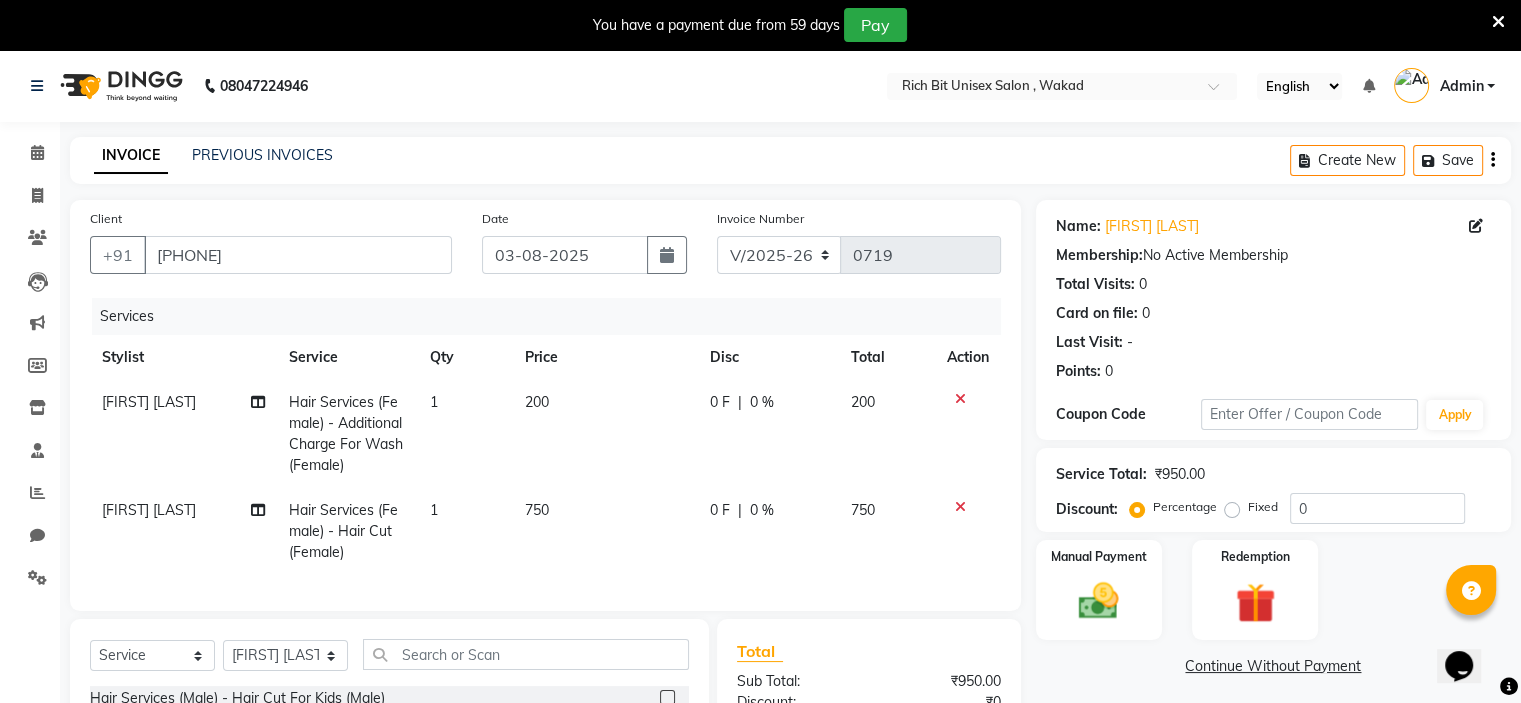 click on "0 F | 0 %" 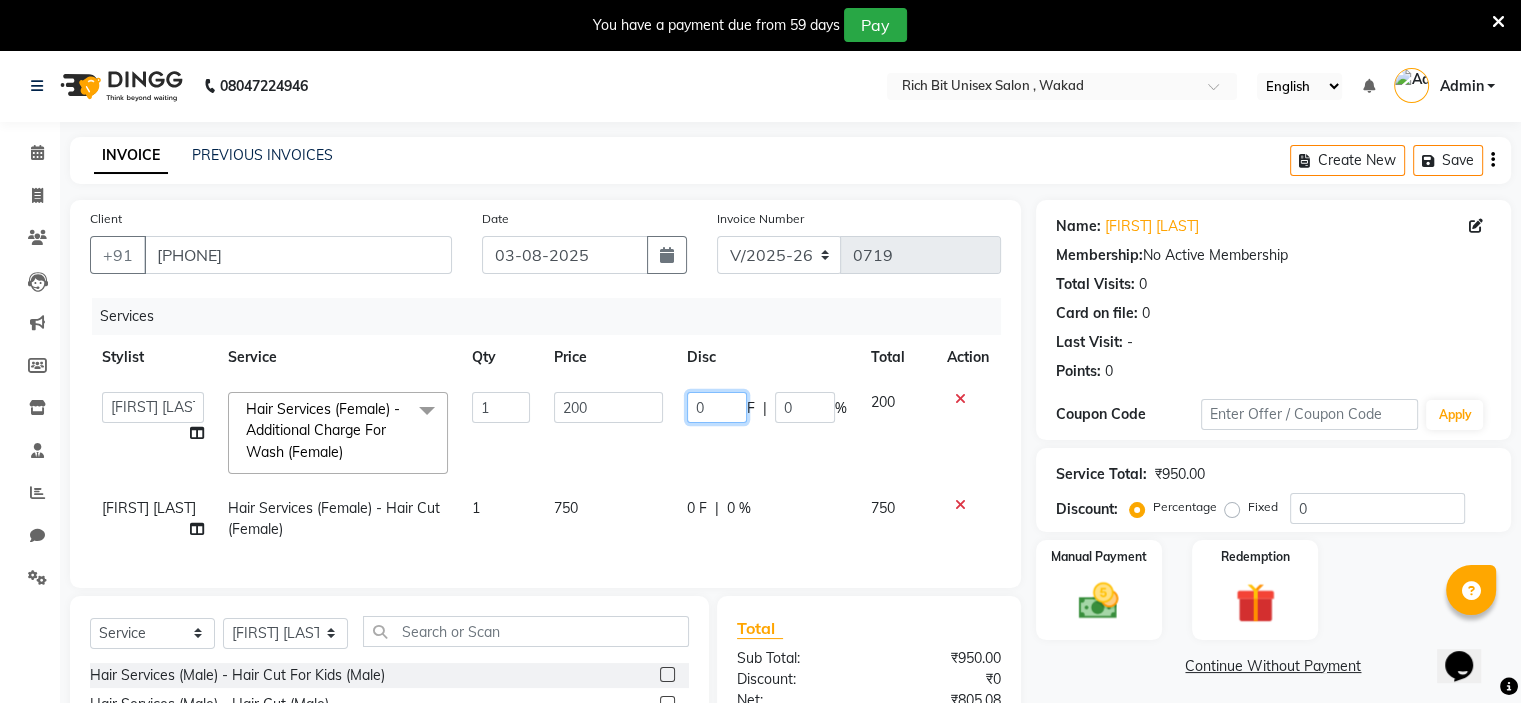 click on "0" 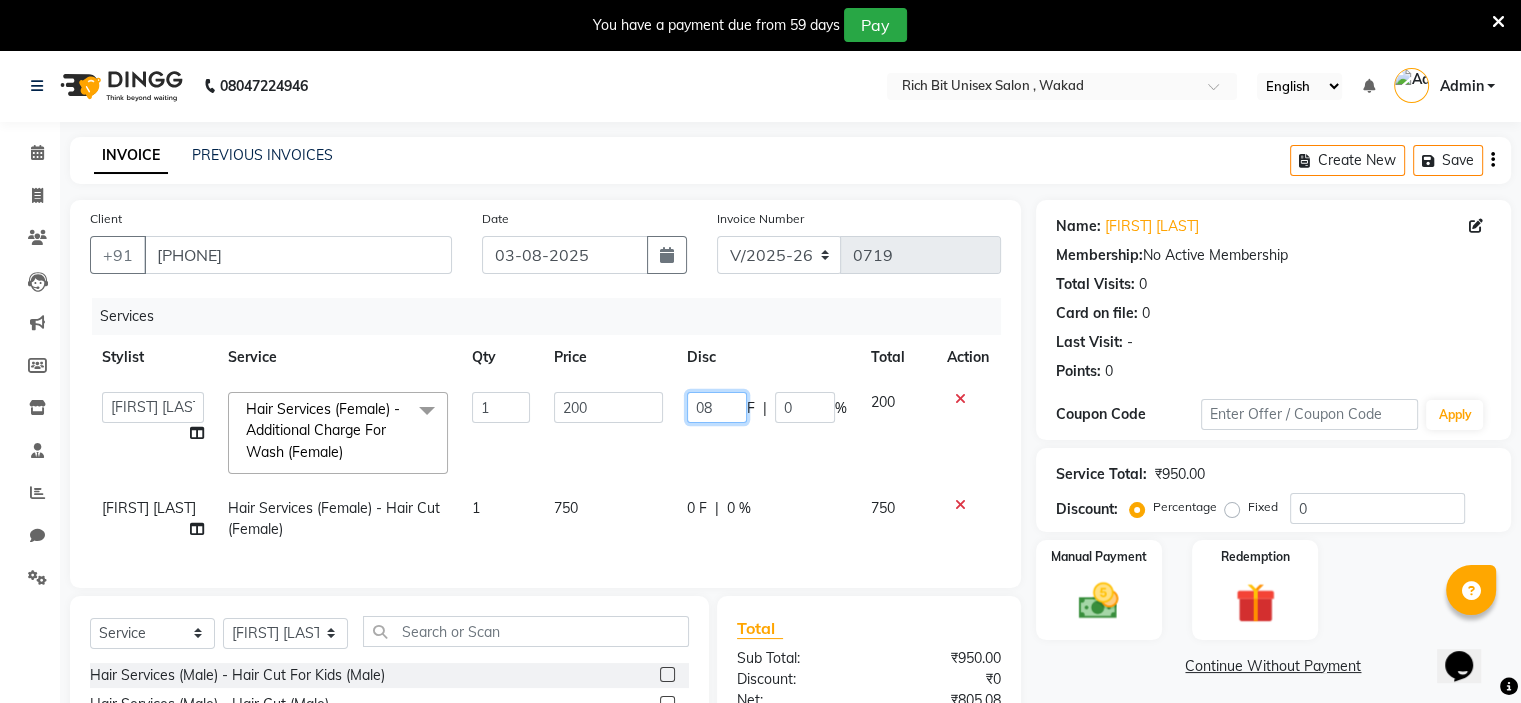 type on "080" 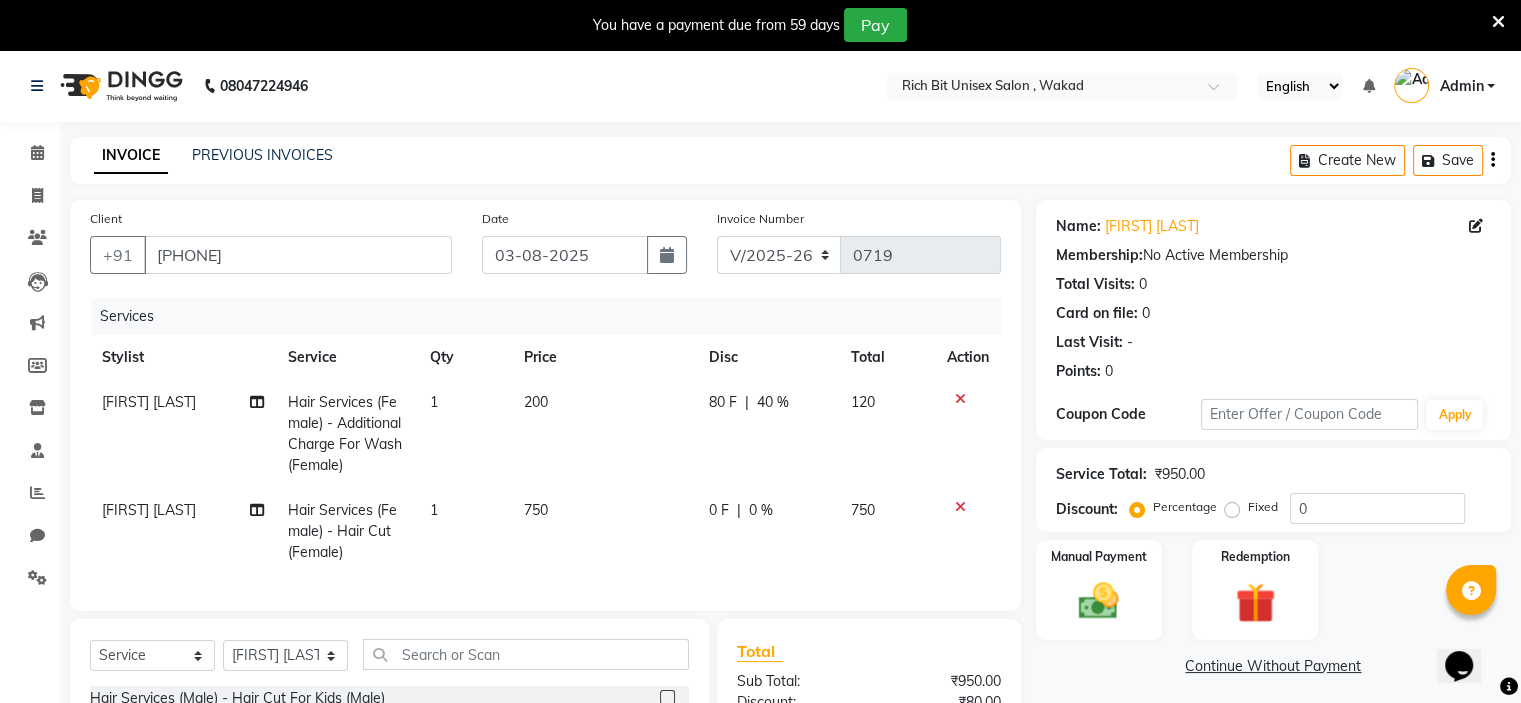 drag, startPoint x: 744, startPoint y: 549, endPoint x: 736, endPoint y: 537, distance: 14.422205 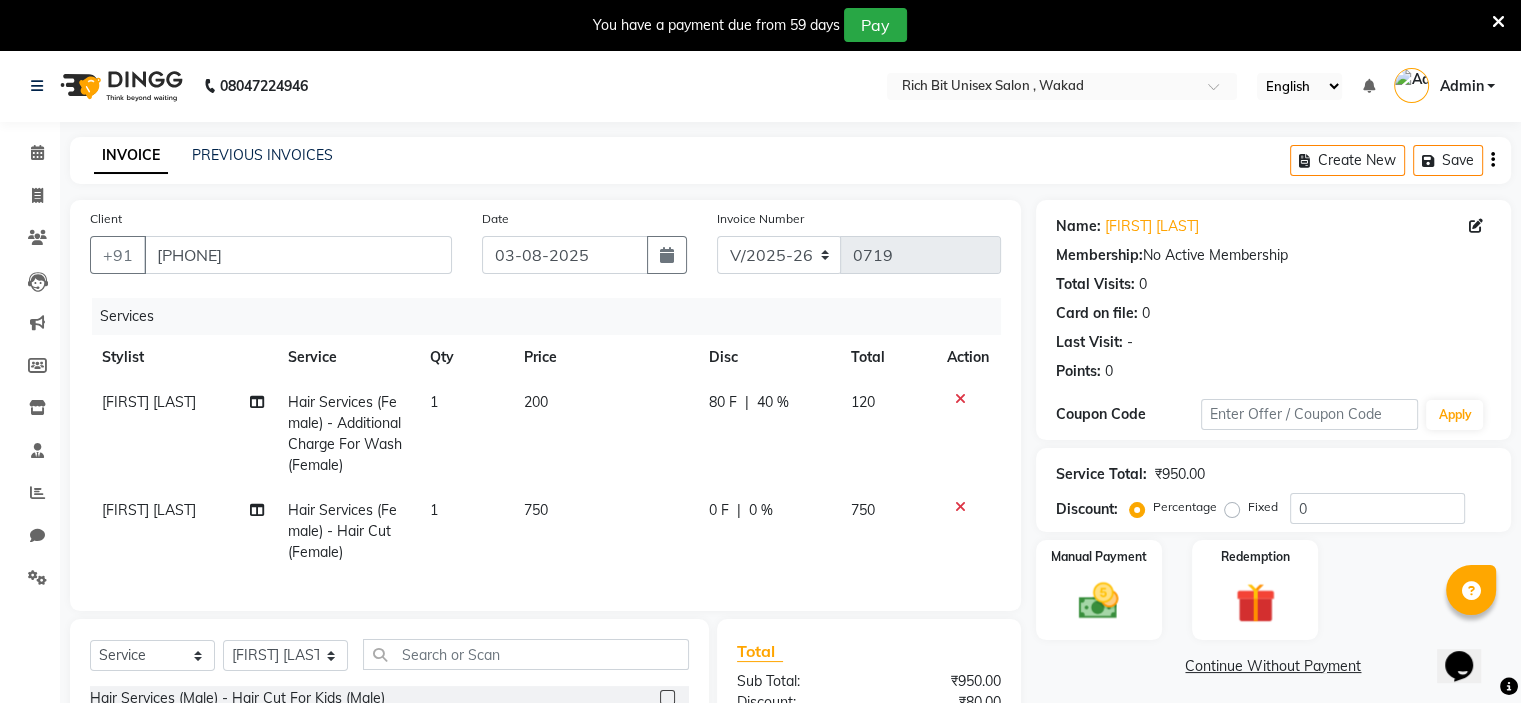 click on "0 F | 0 %" 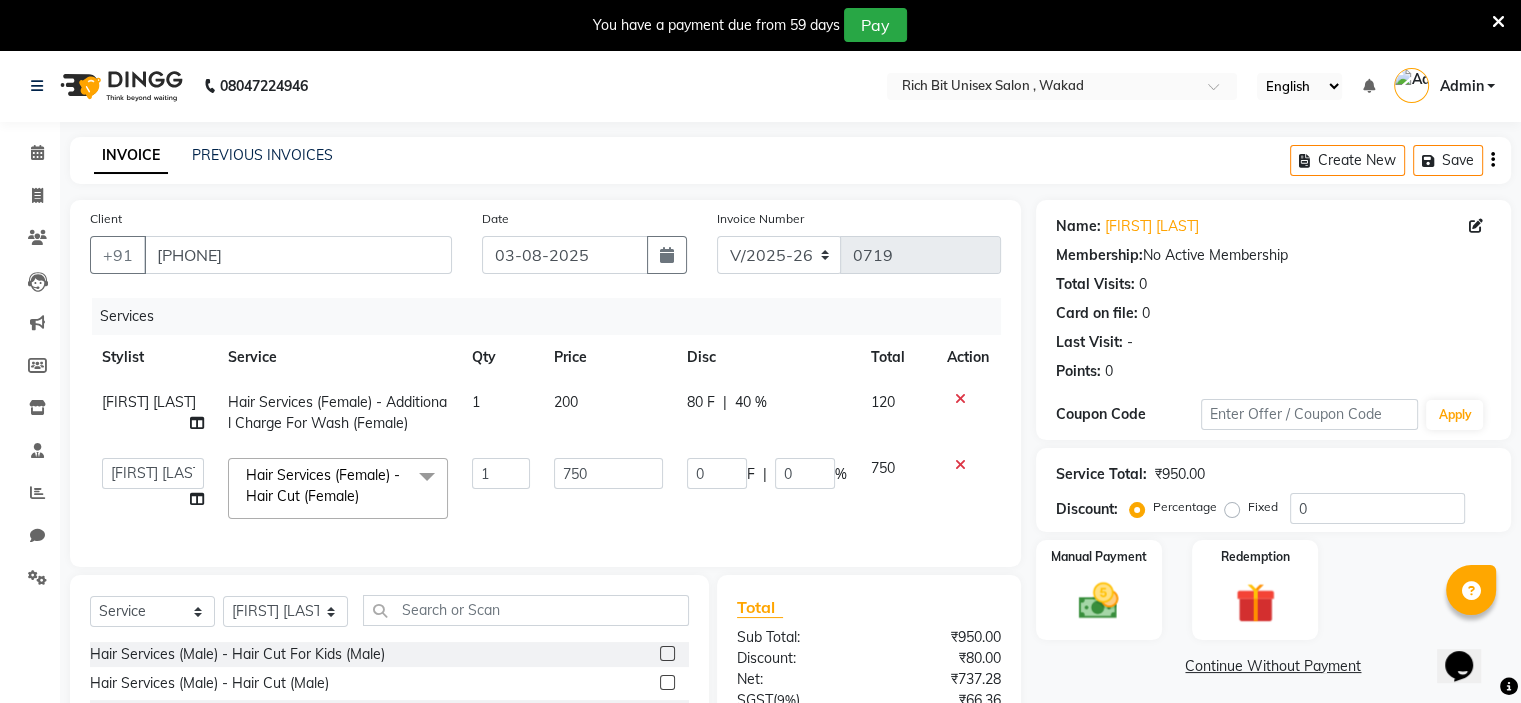 click on "0 F | 0 %" 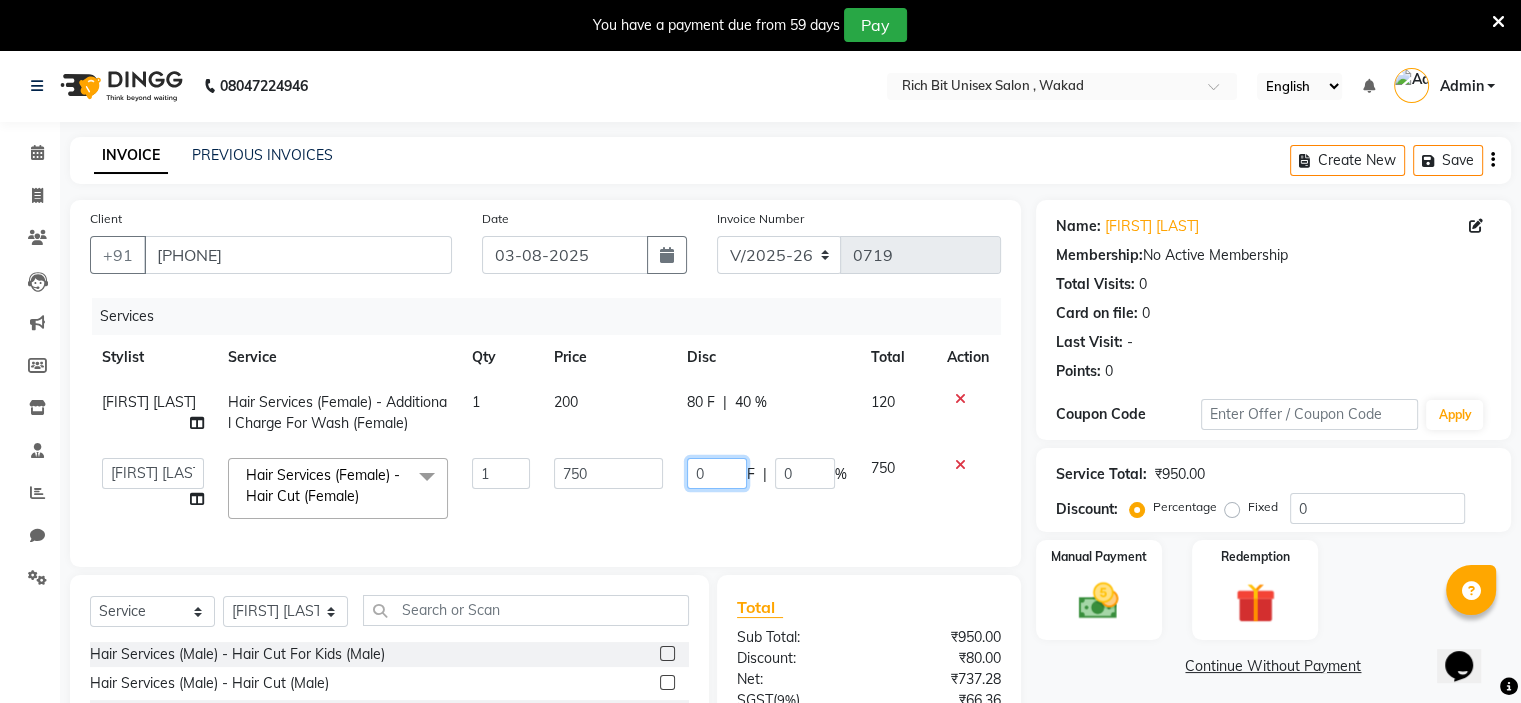 click on "0" 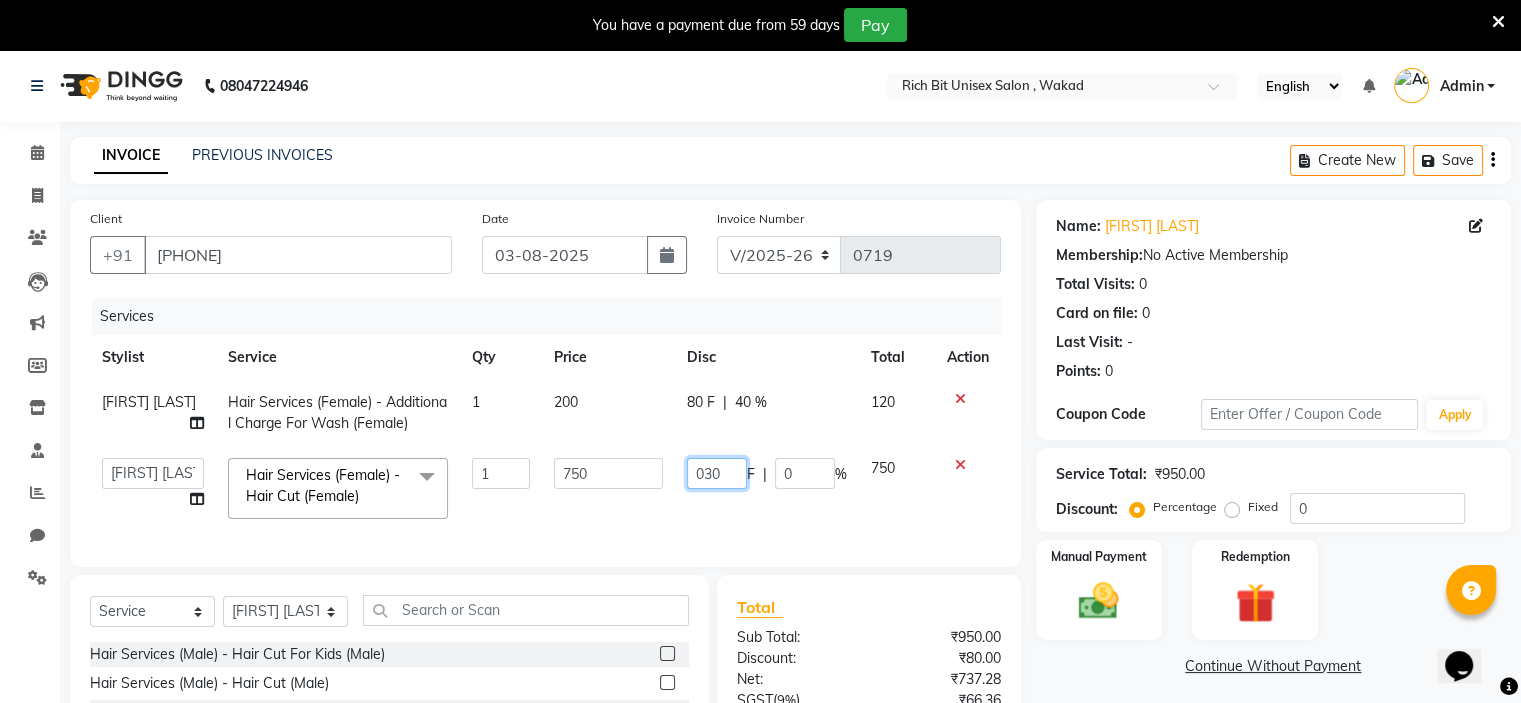 type on "0300" 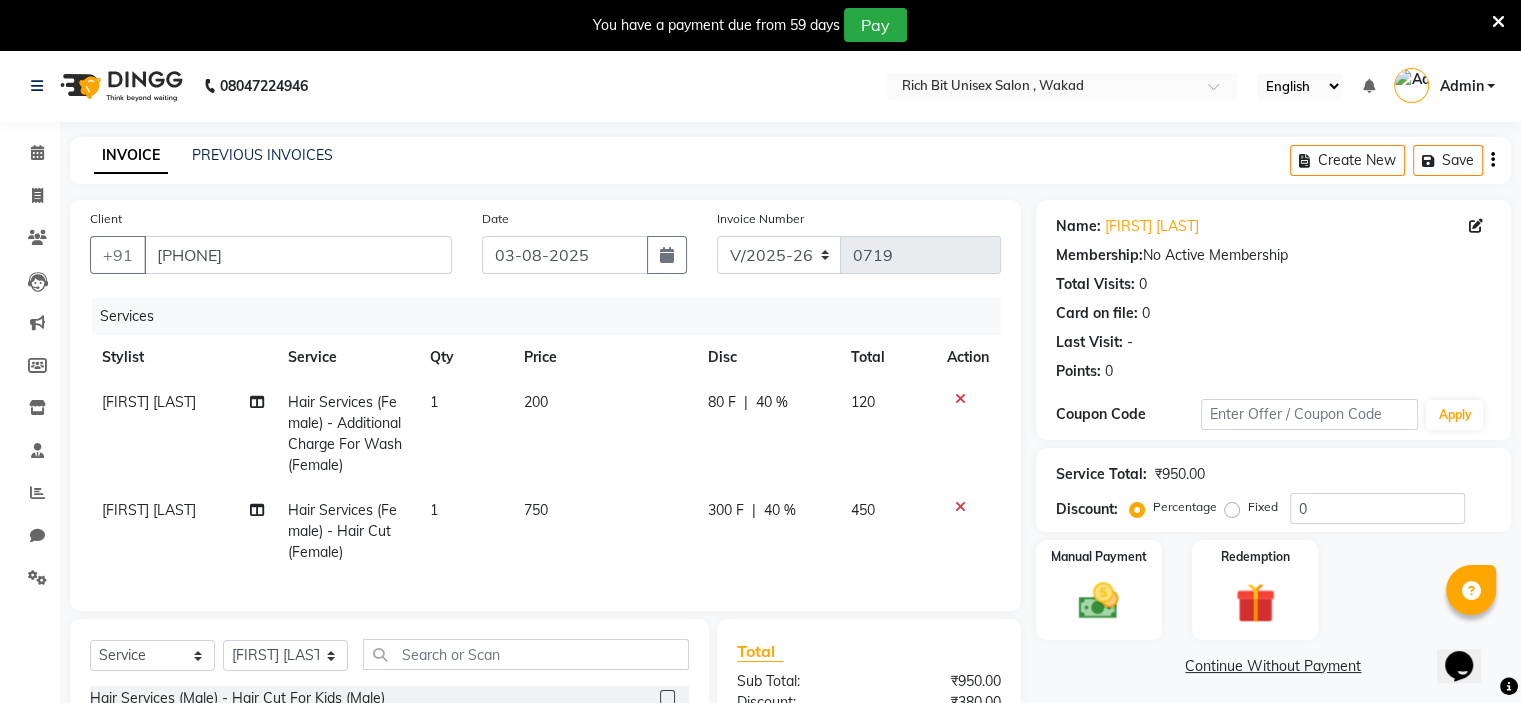 click on "300 F | 40 %" 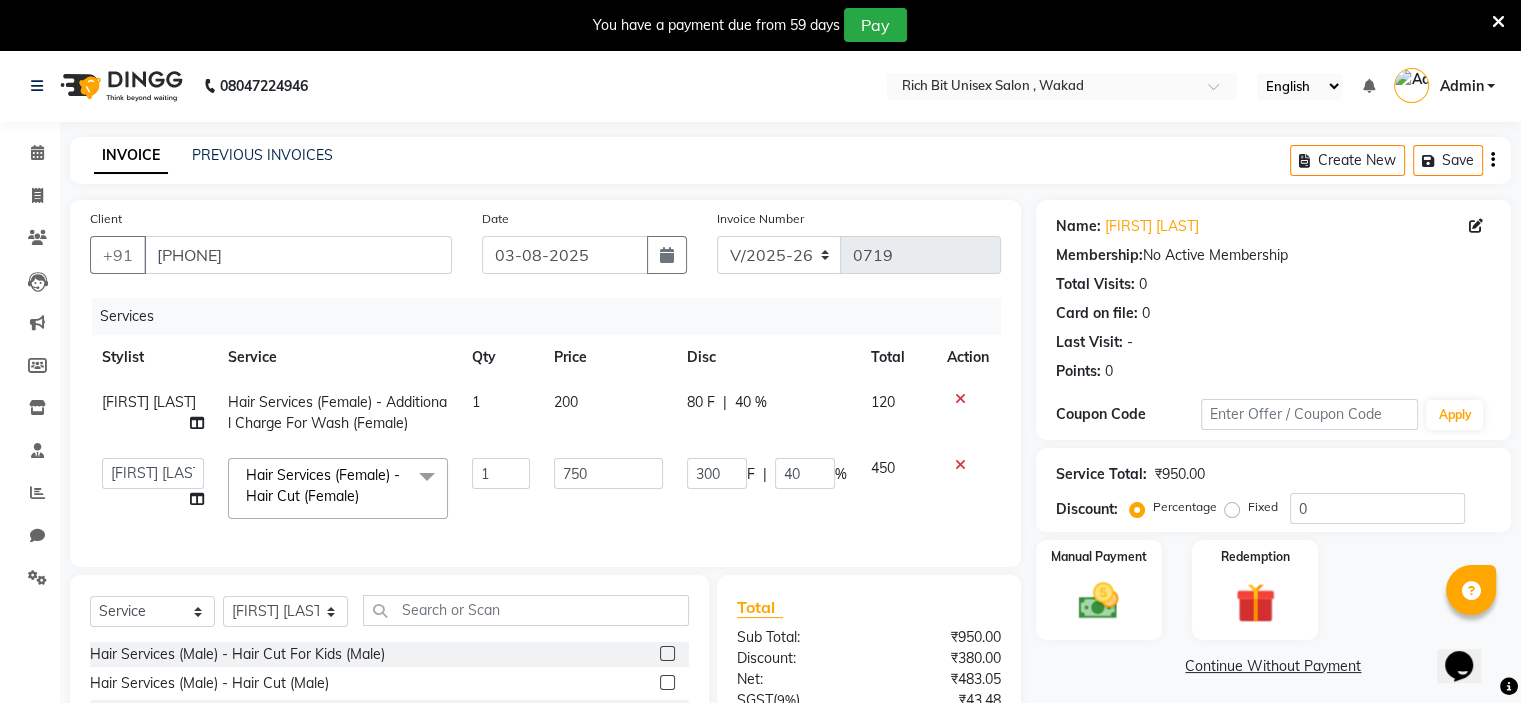 scroll, scrollTop: 212, scrollLeft: 0, axis: vertical 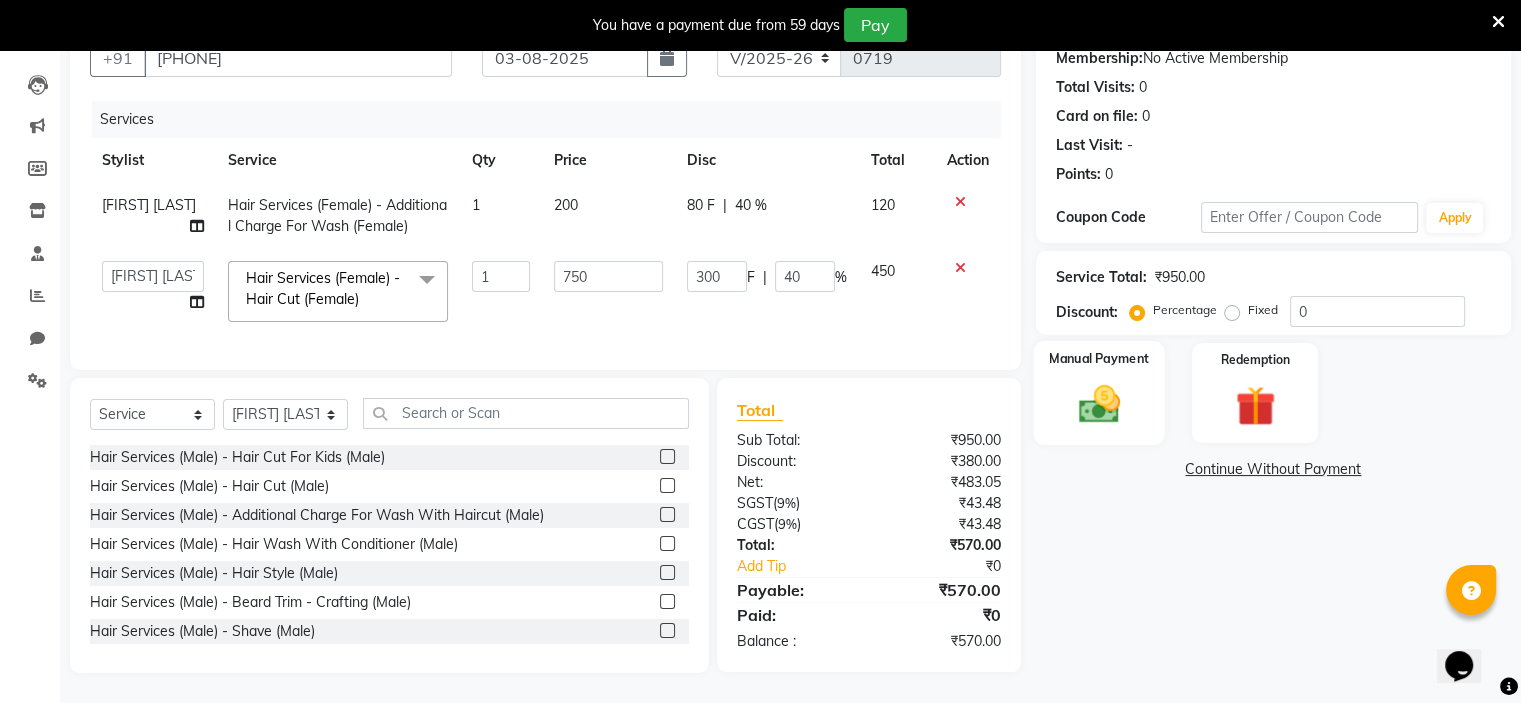 click 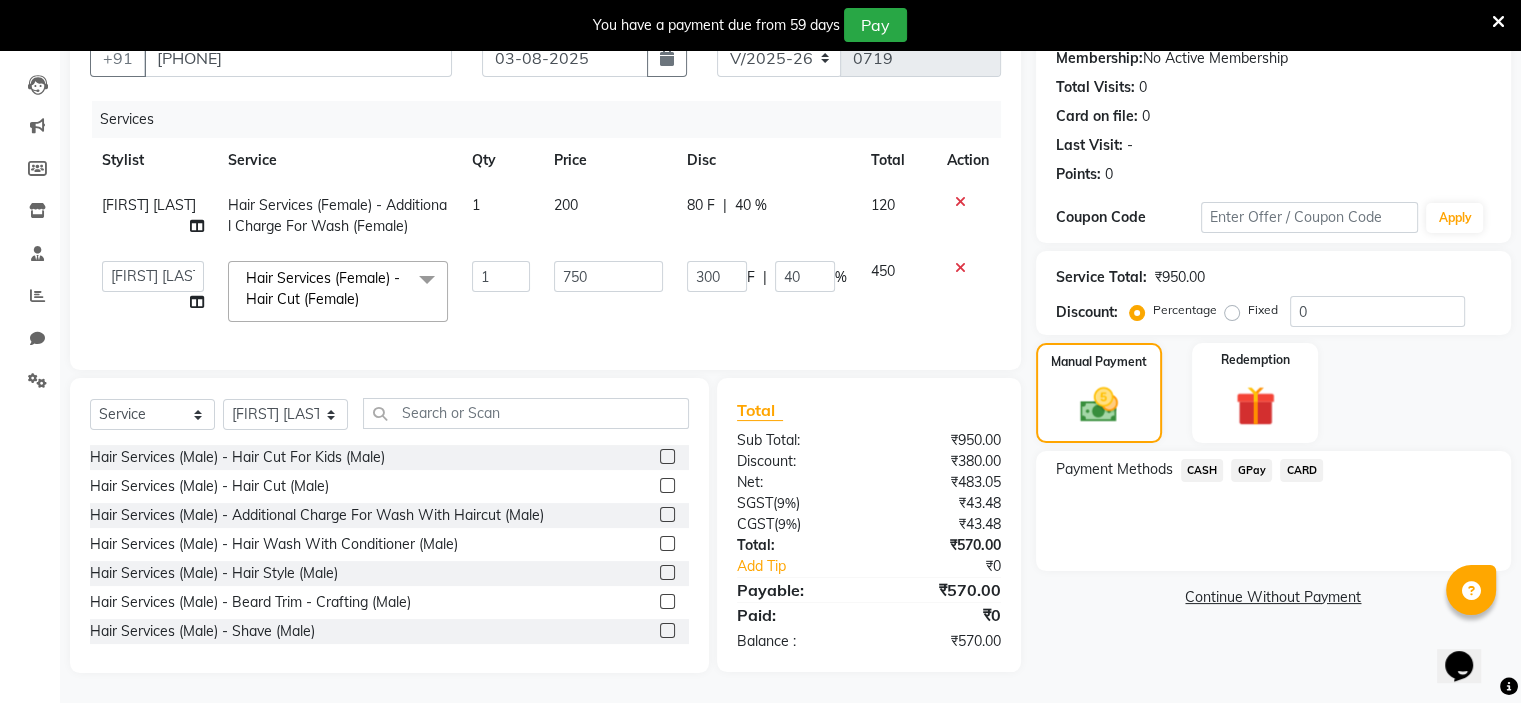 click on "GPay" 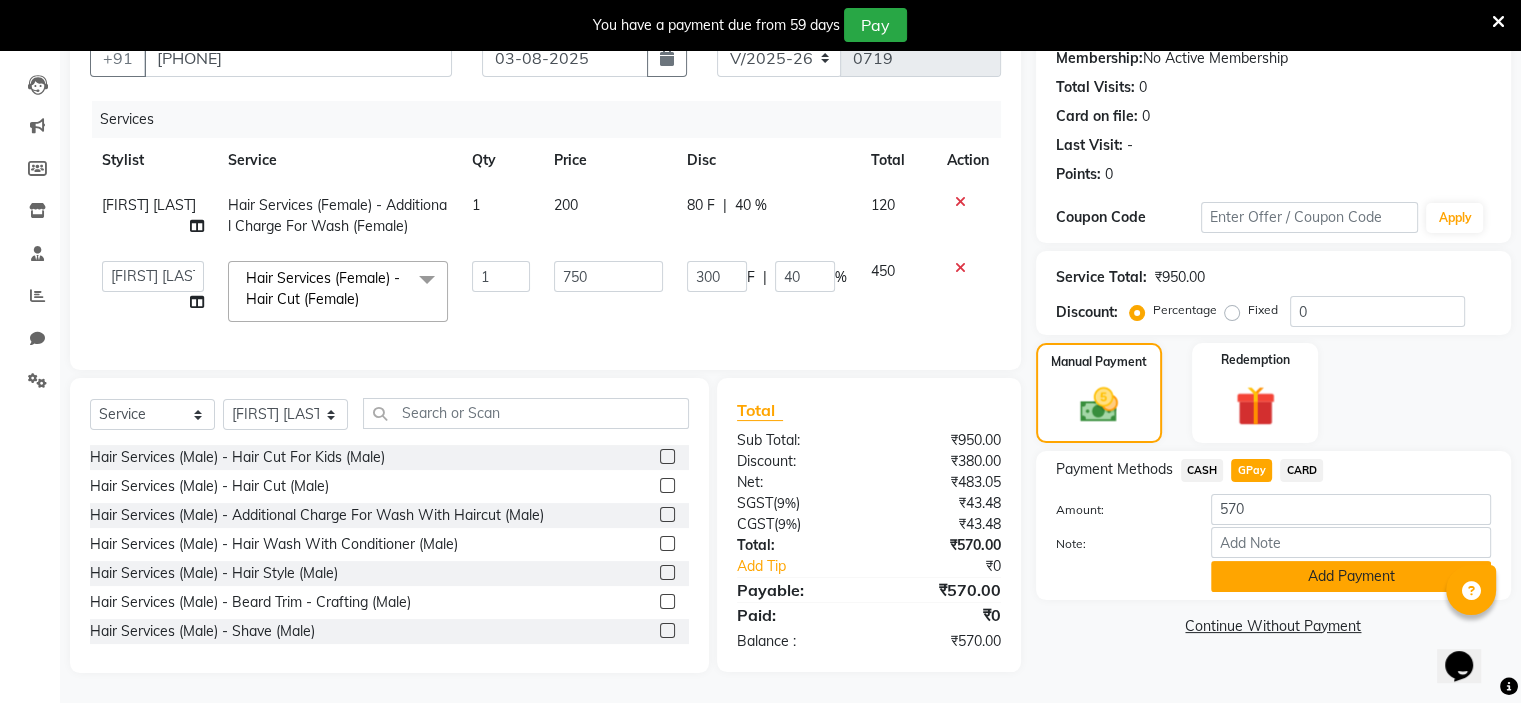 click on "Add Payment" 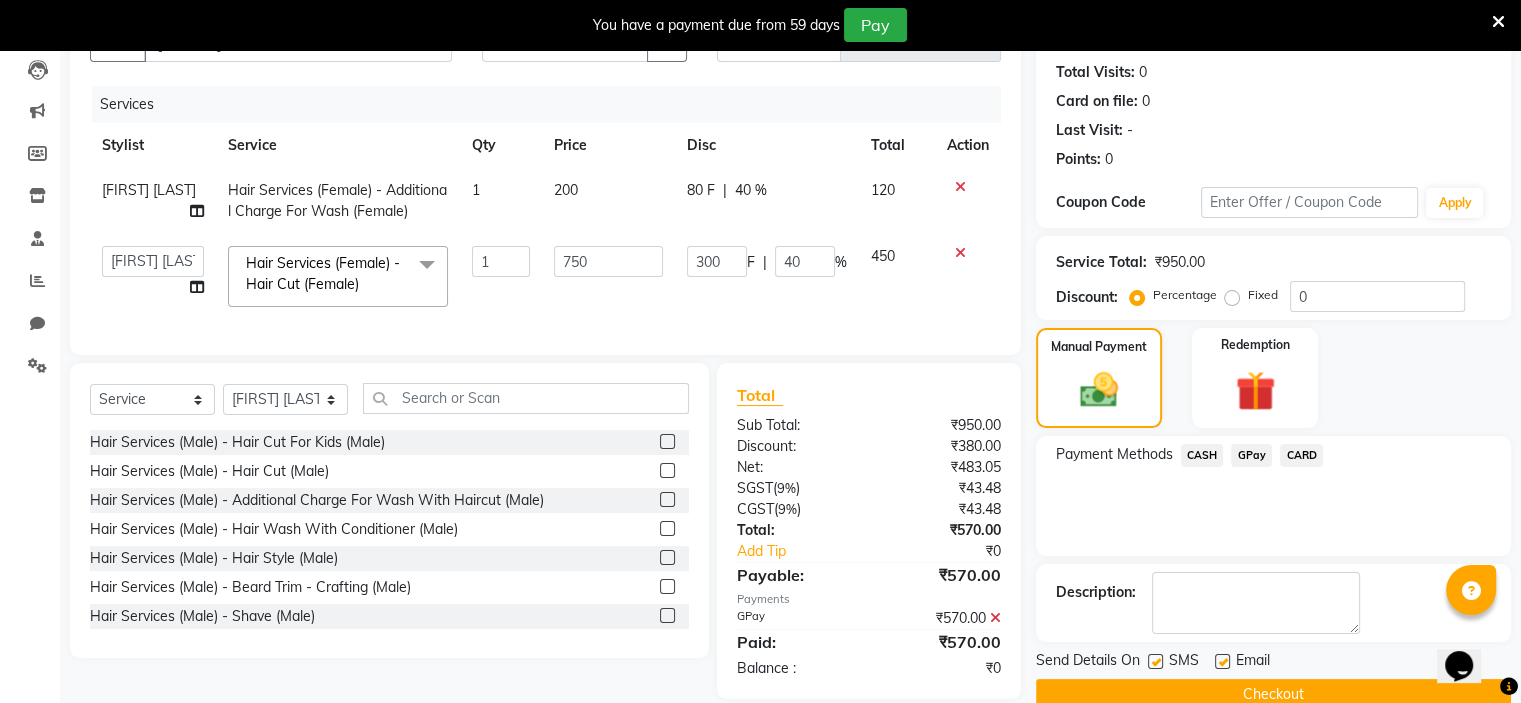 scroll, scrollTop: 252, scrollLeft: 0, axis: vertical 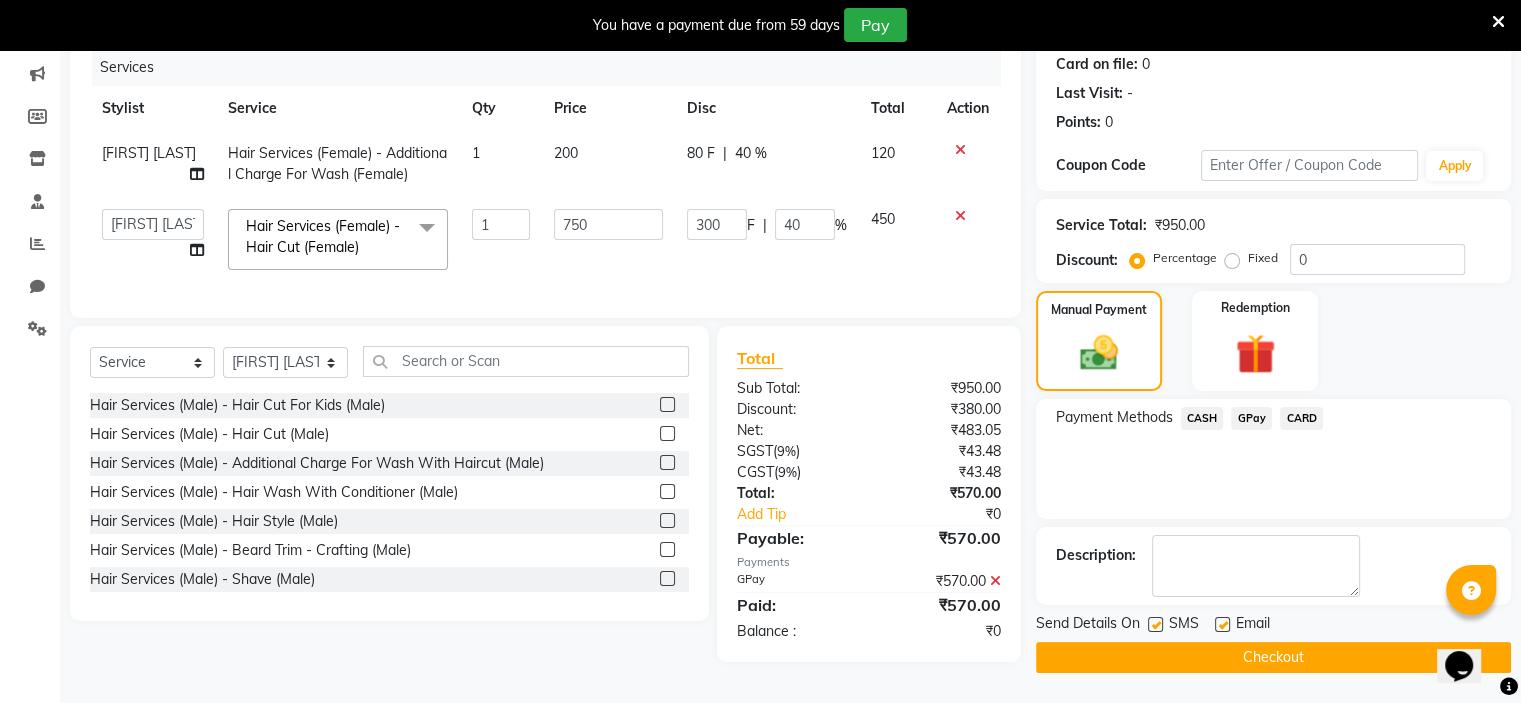 click on "Checkout" 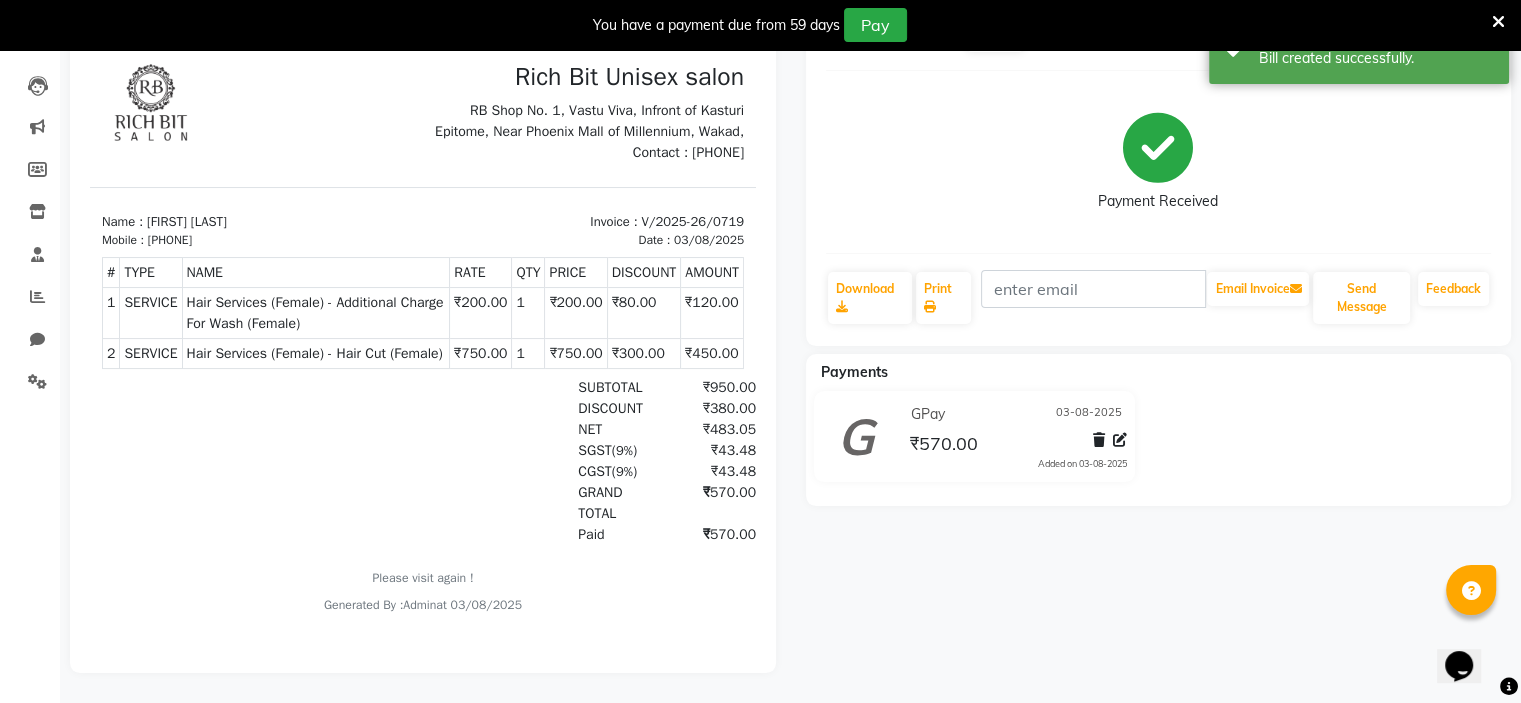 scroll, scrollTop: 0, scrollLeft: 0, axis: both 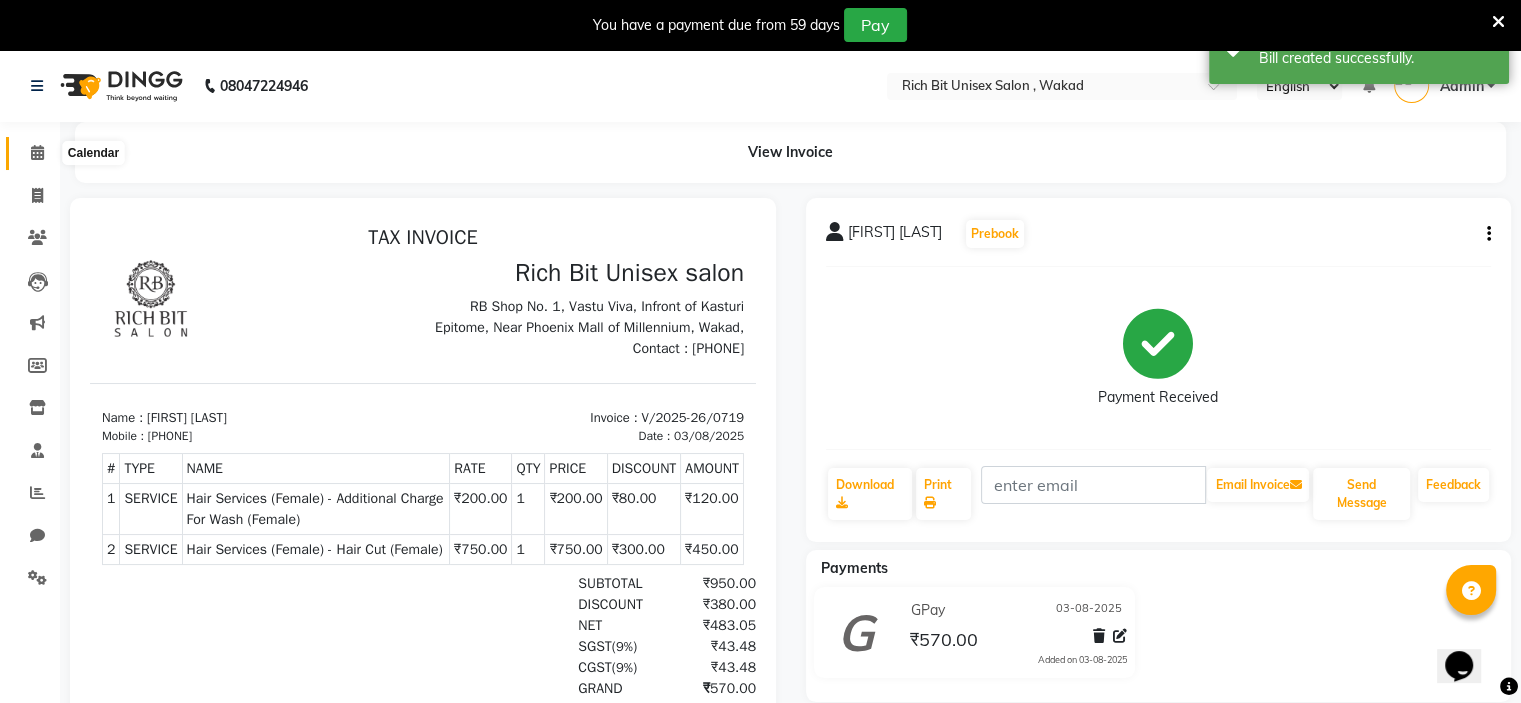 click 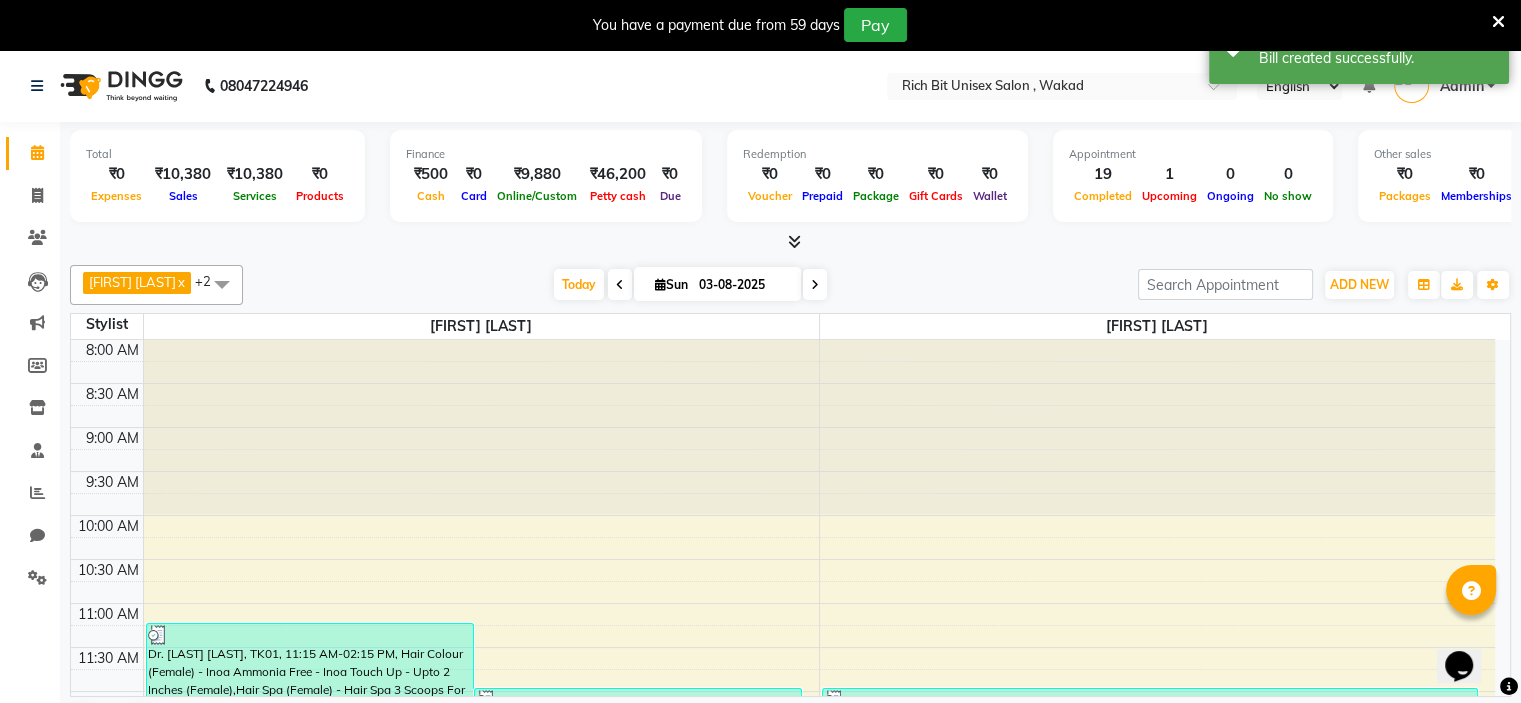 scroll, scrollTop: 950, scrollLeft: 0, axis: vertical 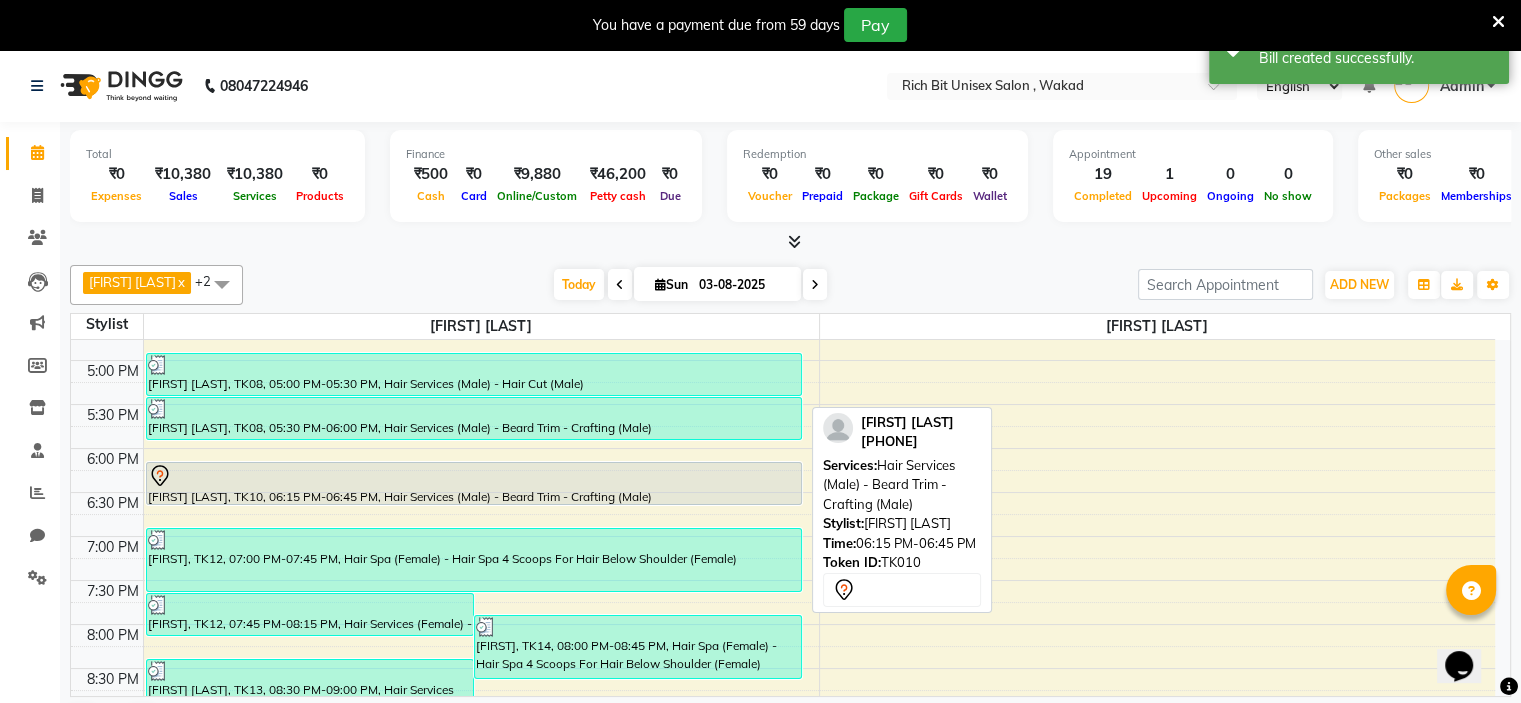 click at bounding box center [474, 476] 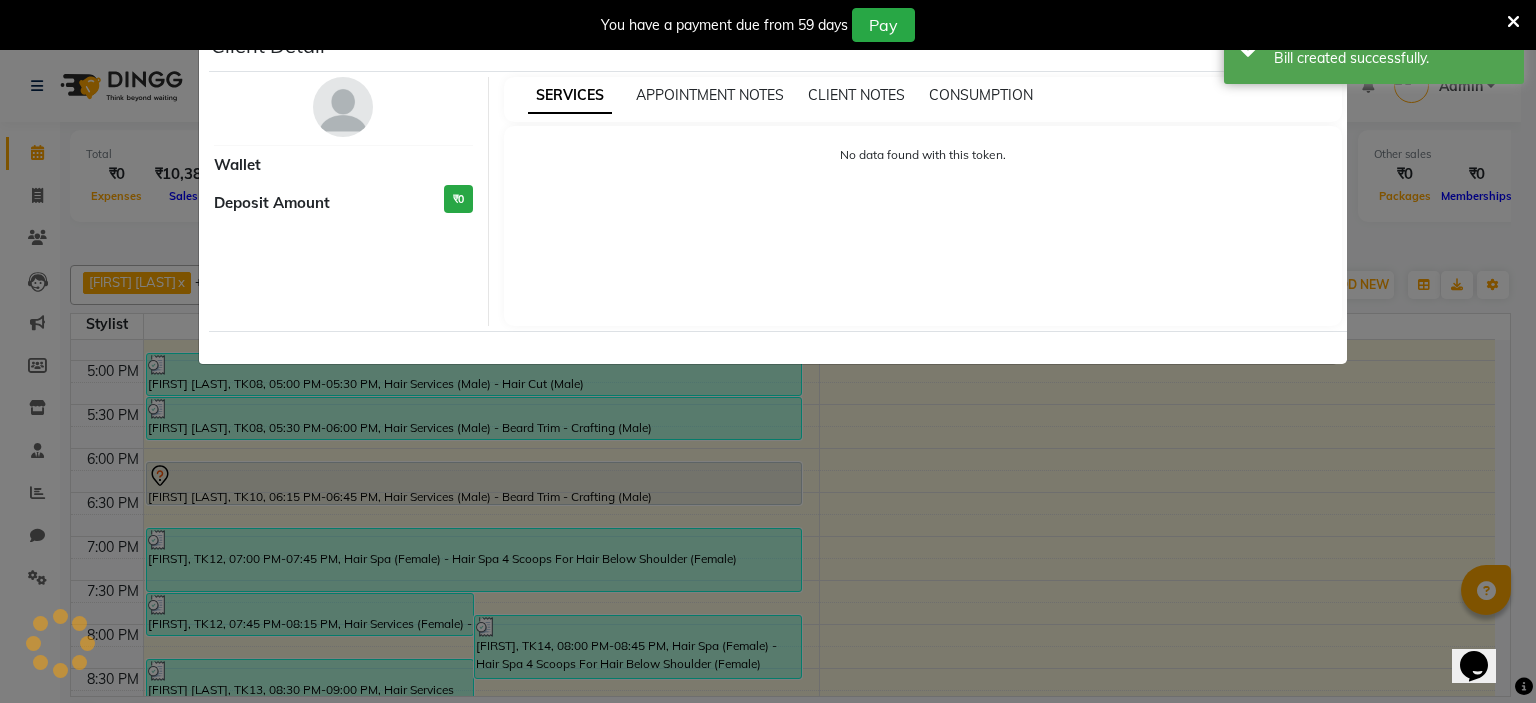 select on "7" 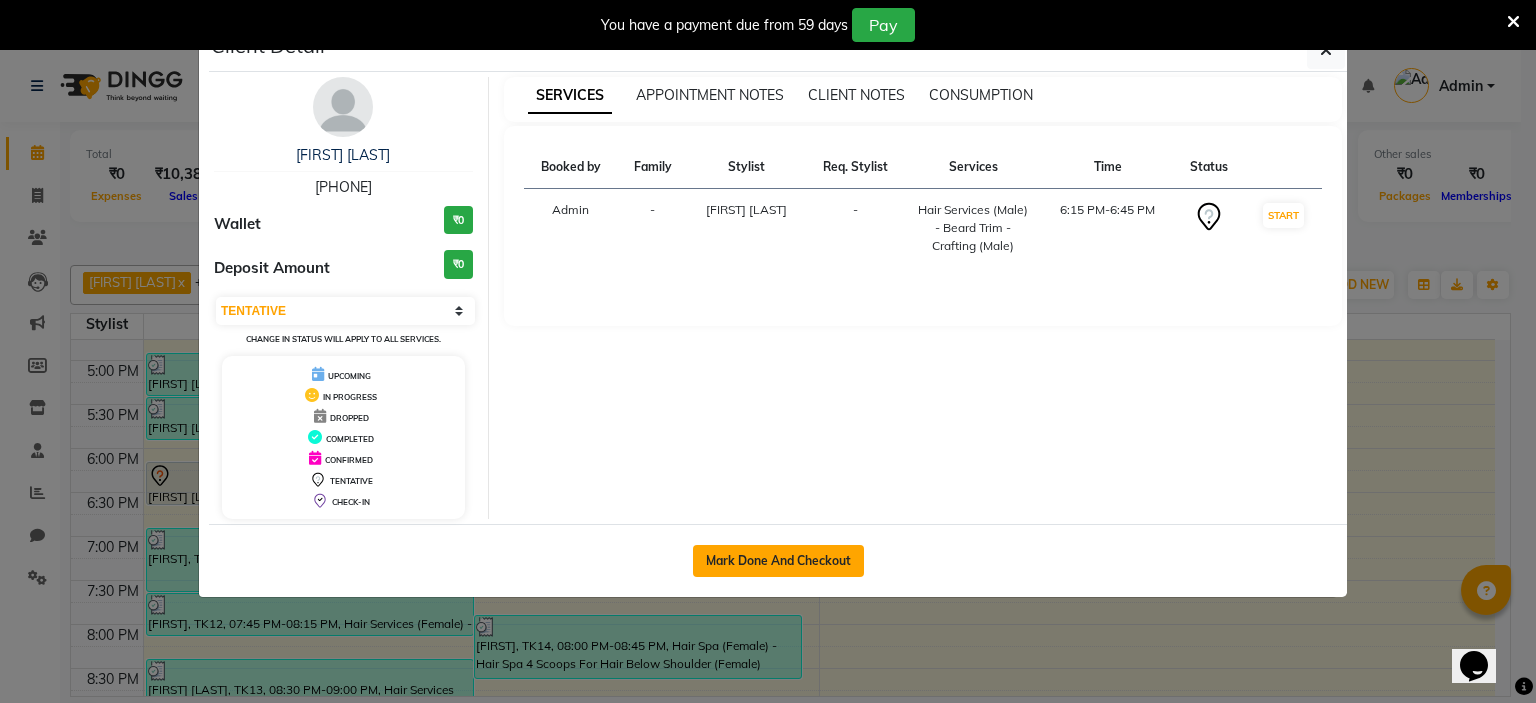 click on "Mark Done And Checkout" 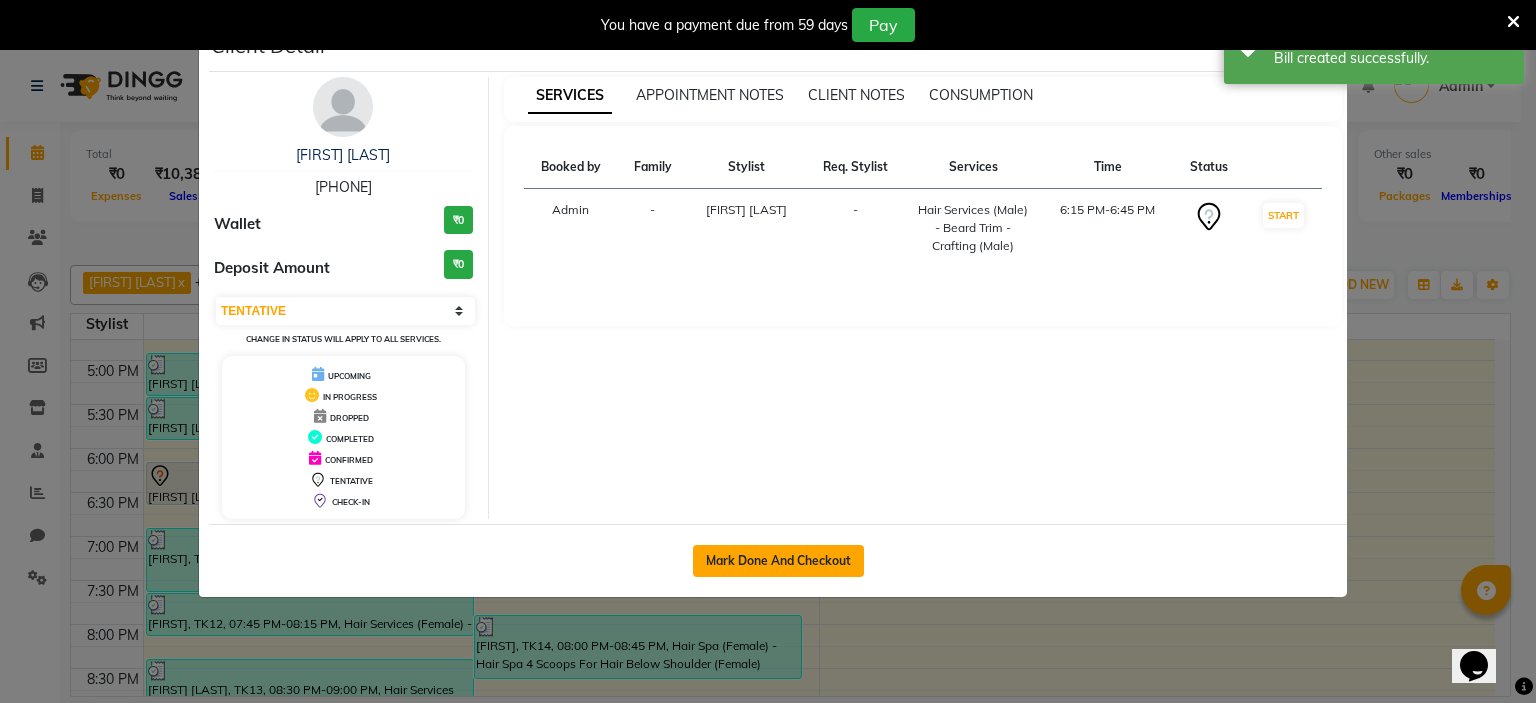 select on "7834" 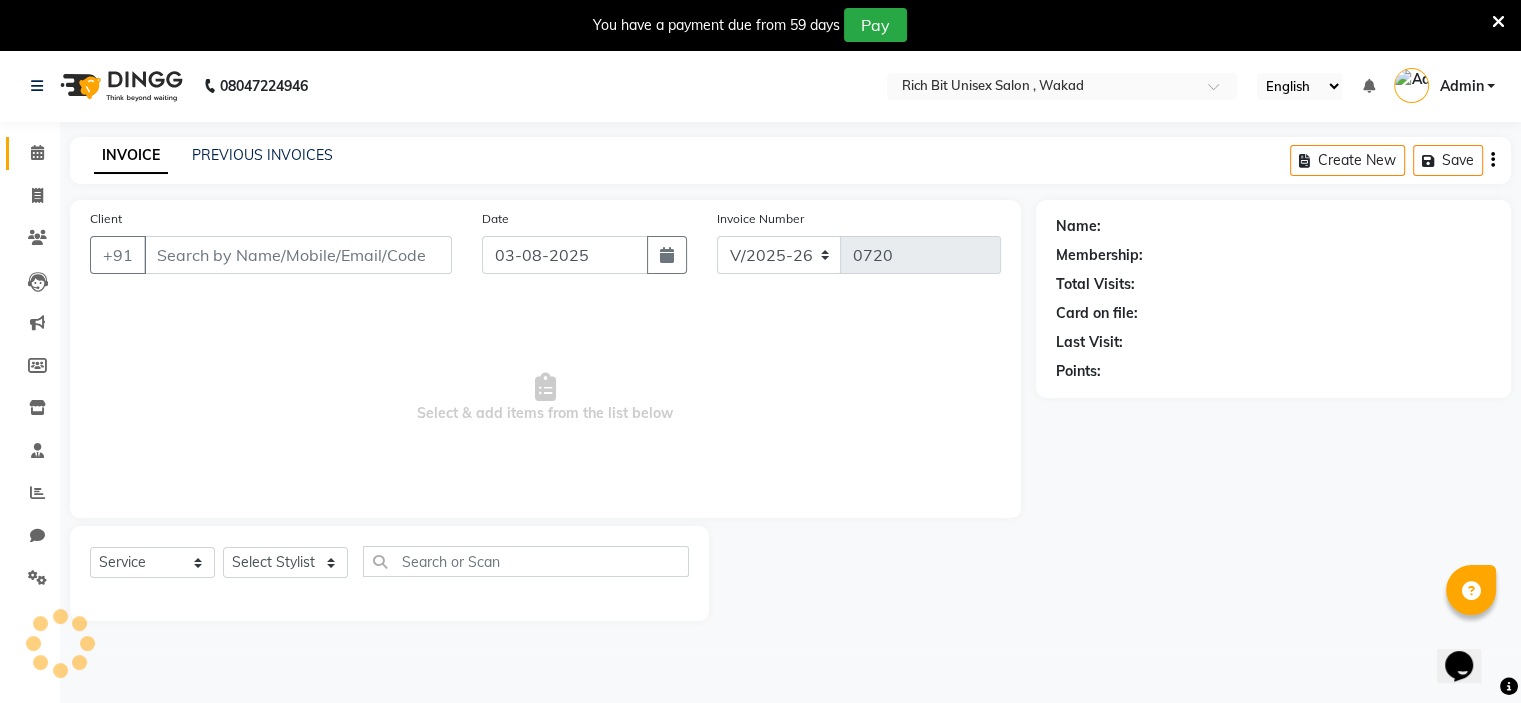type on "[PHONE]" 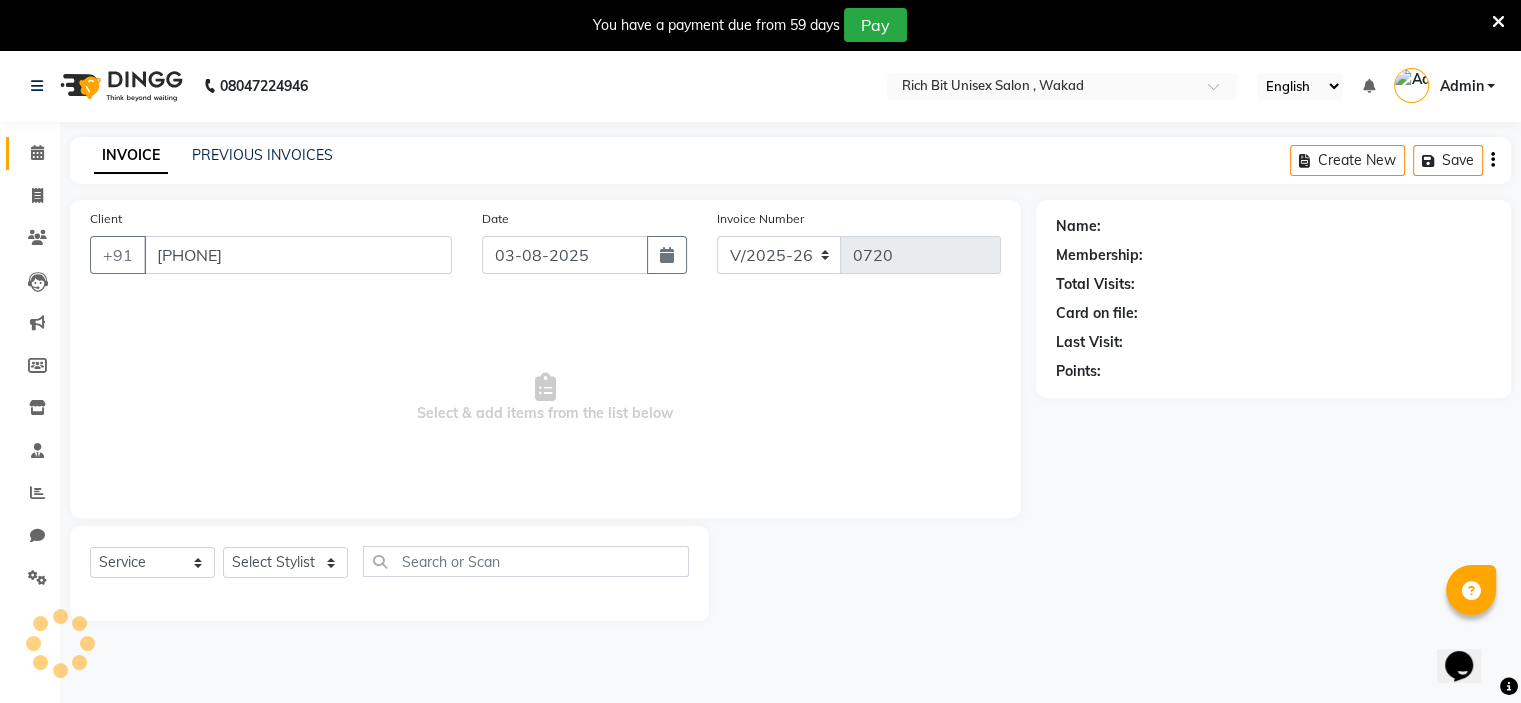 select on "70823" 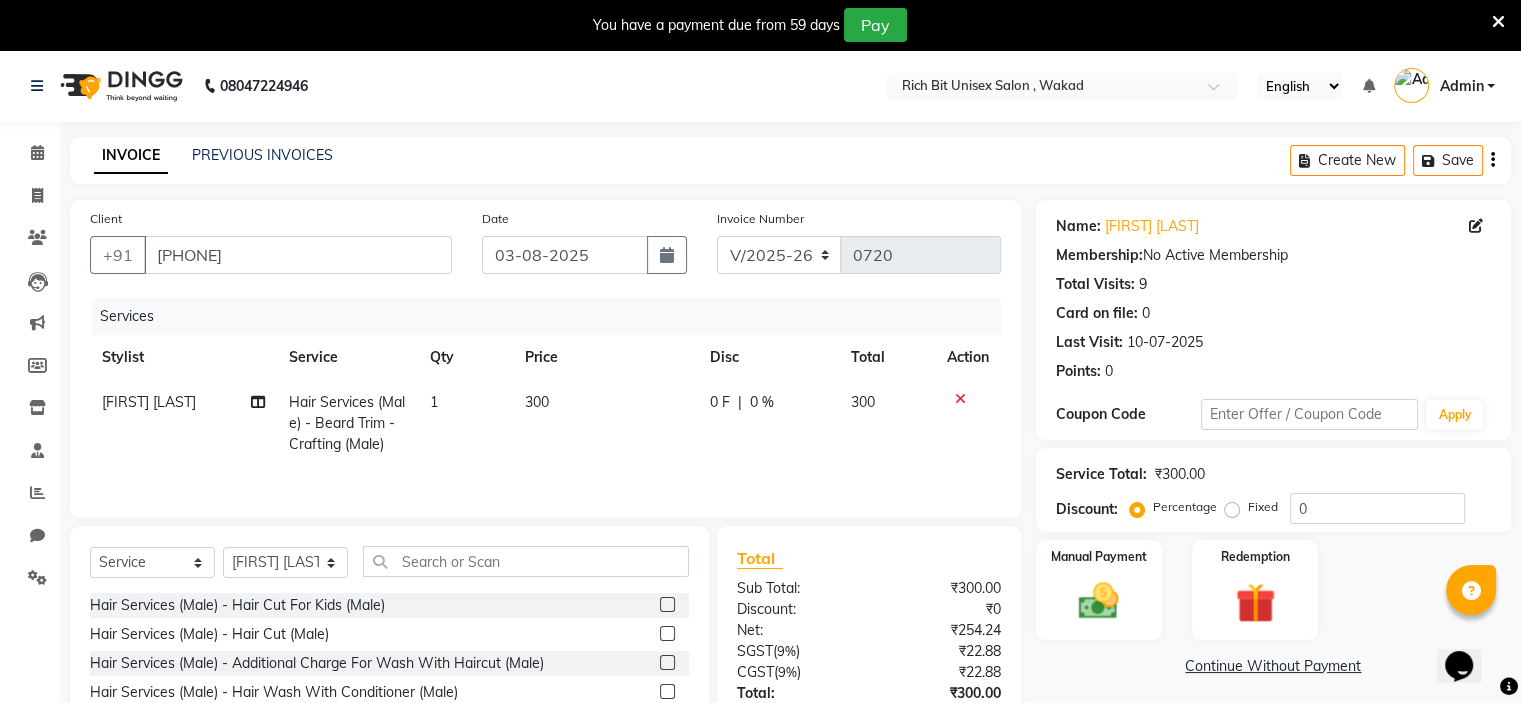 click on "300" 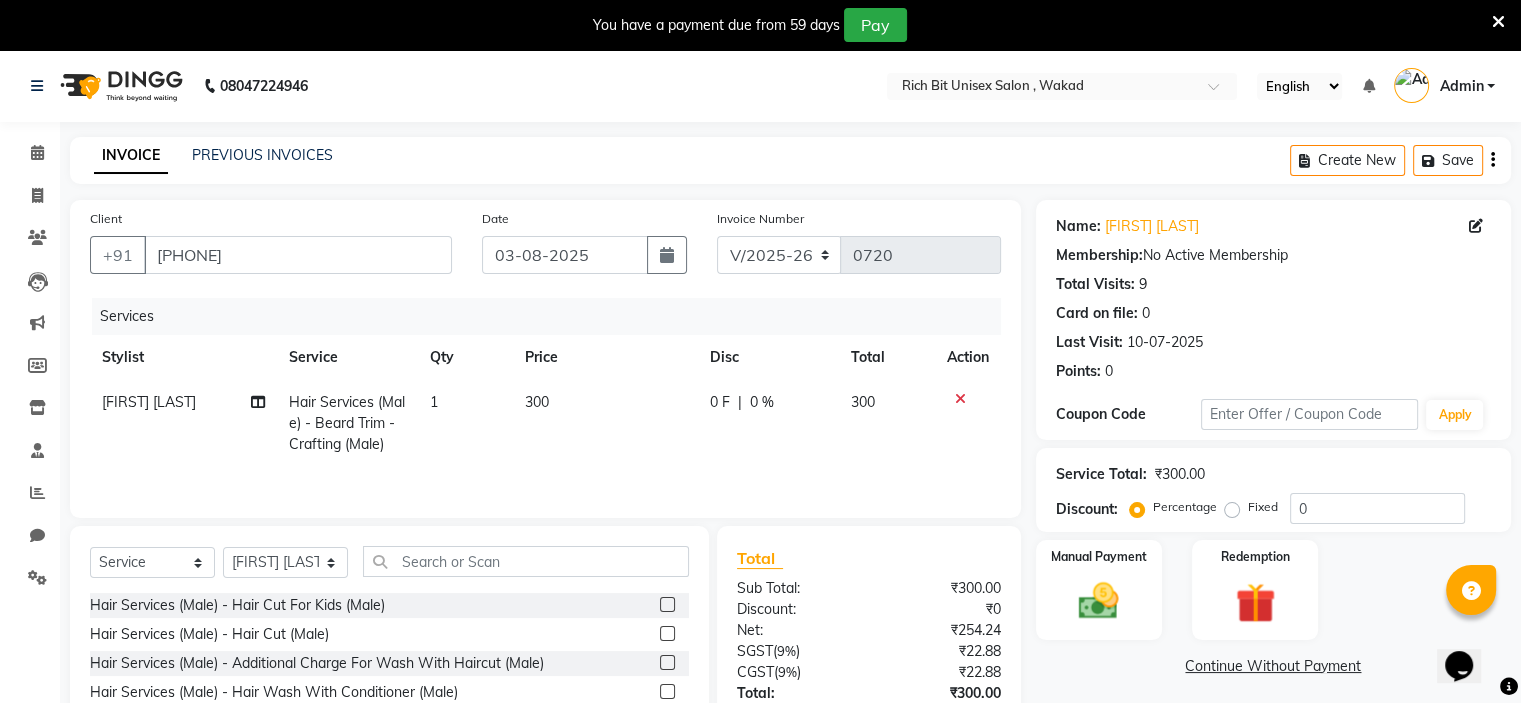 select on "70823" 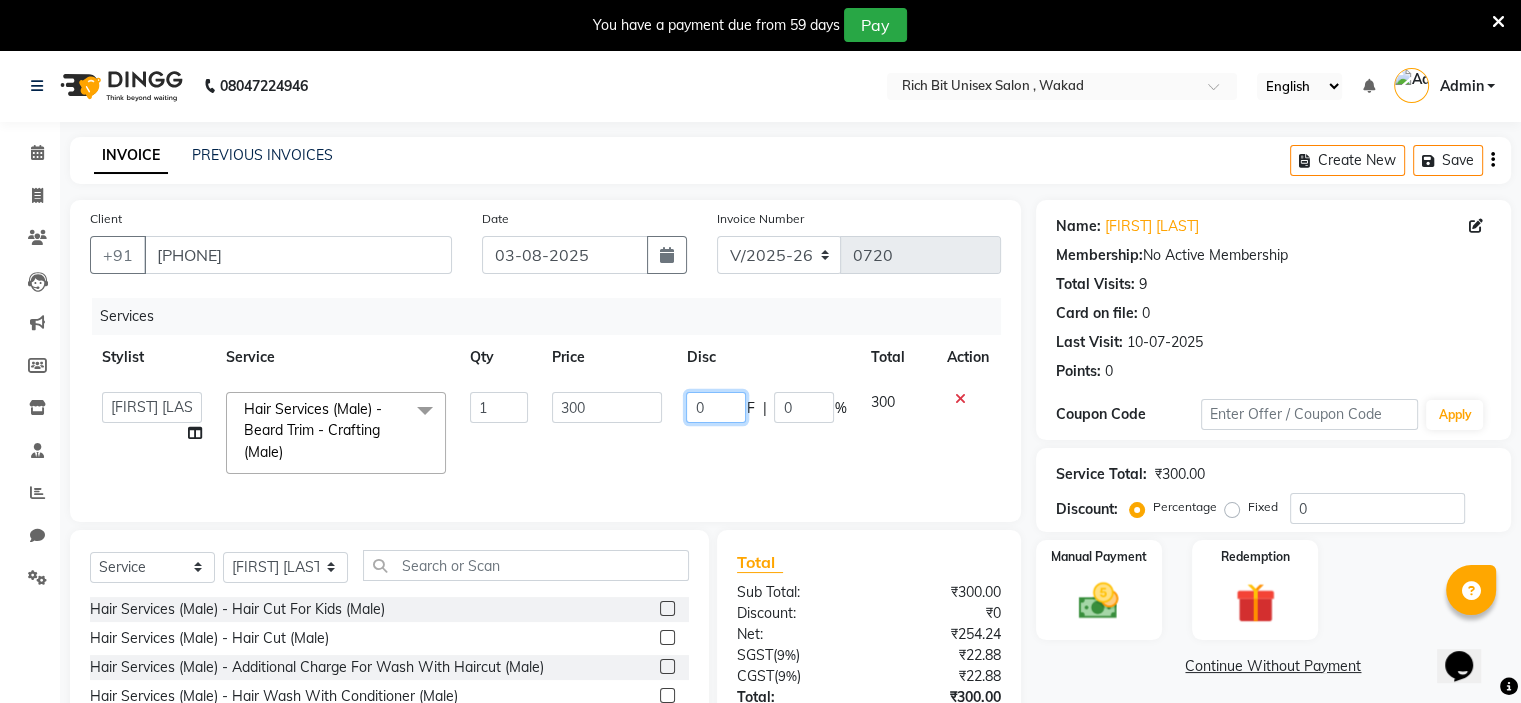 click on "0" 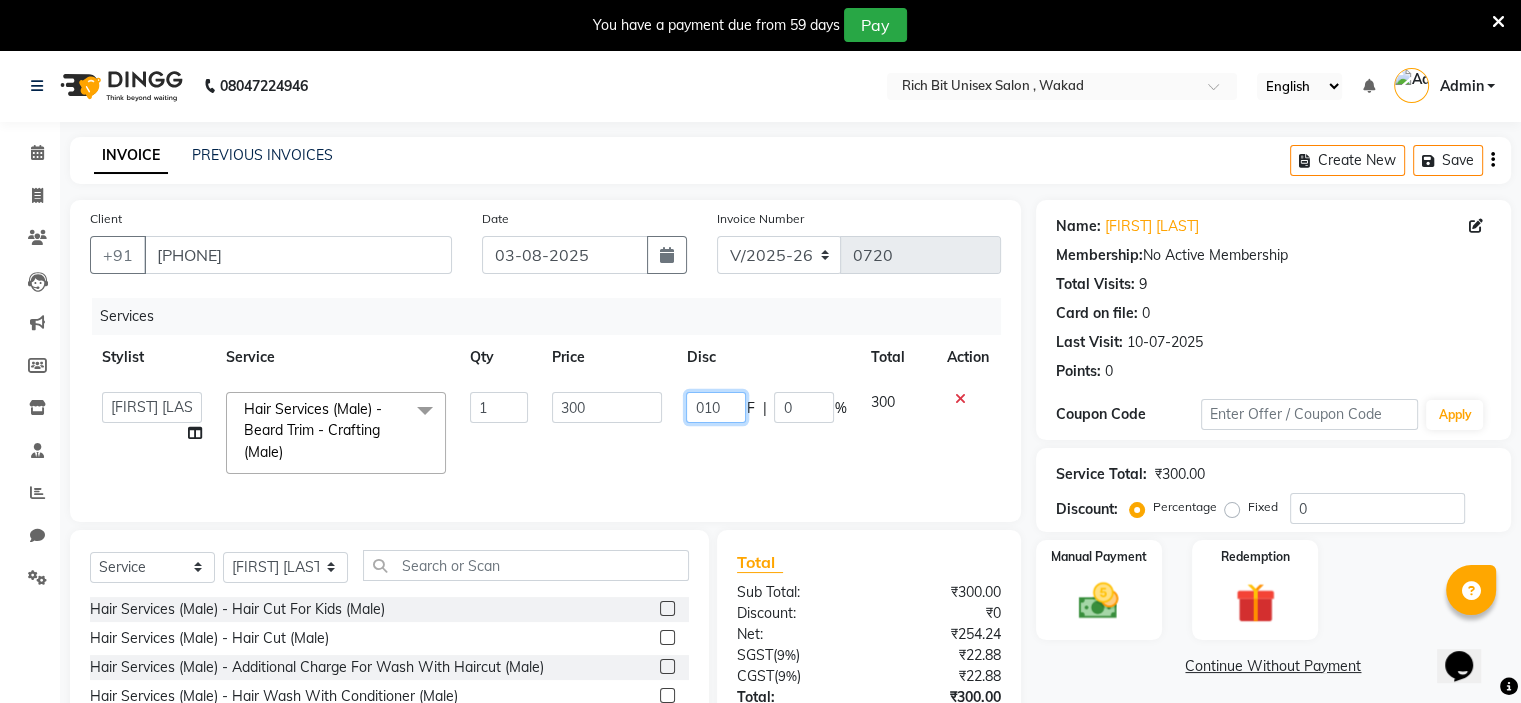 type on "0100" 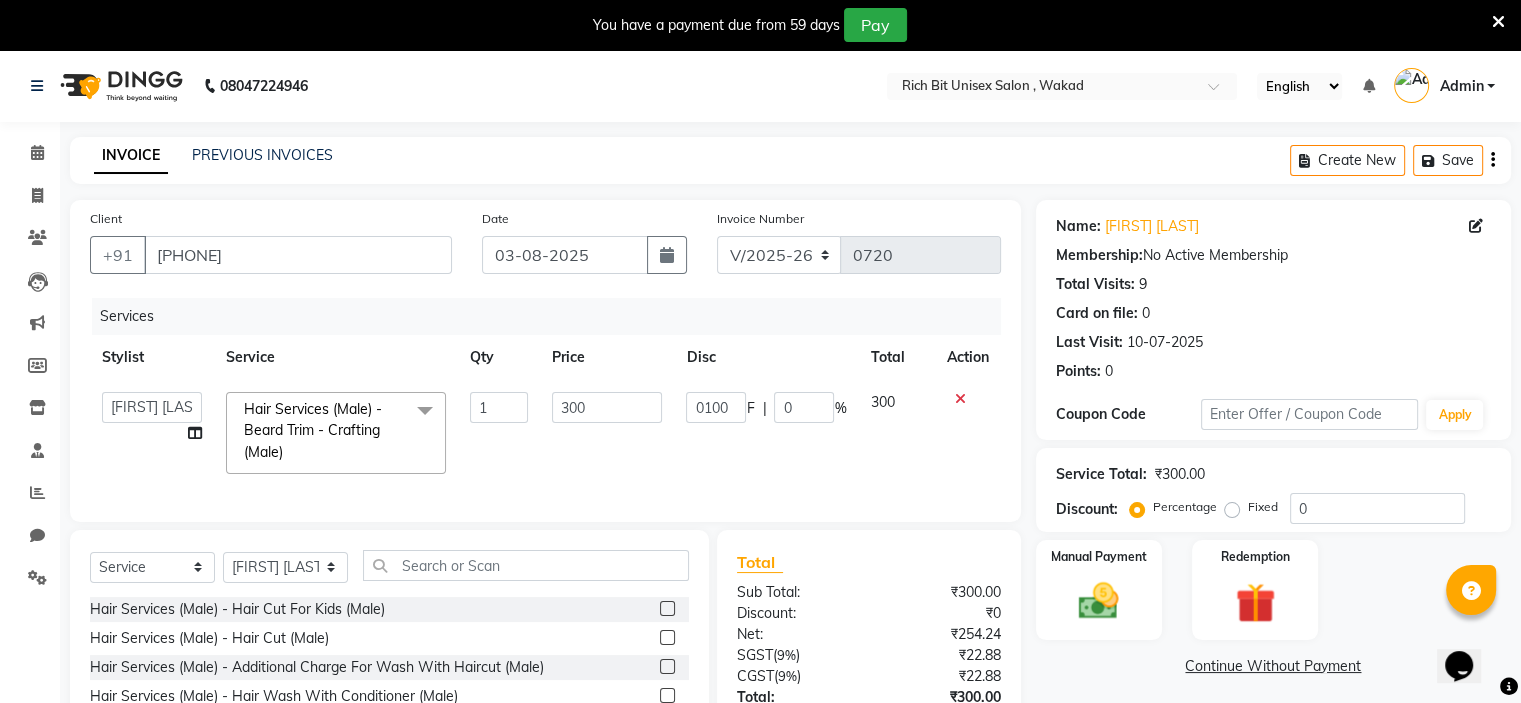 click on "0100 F | 0 %" 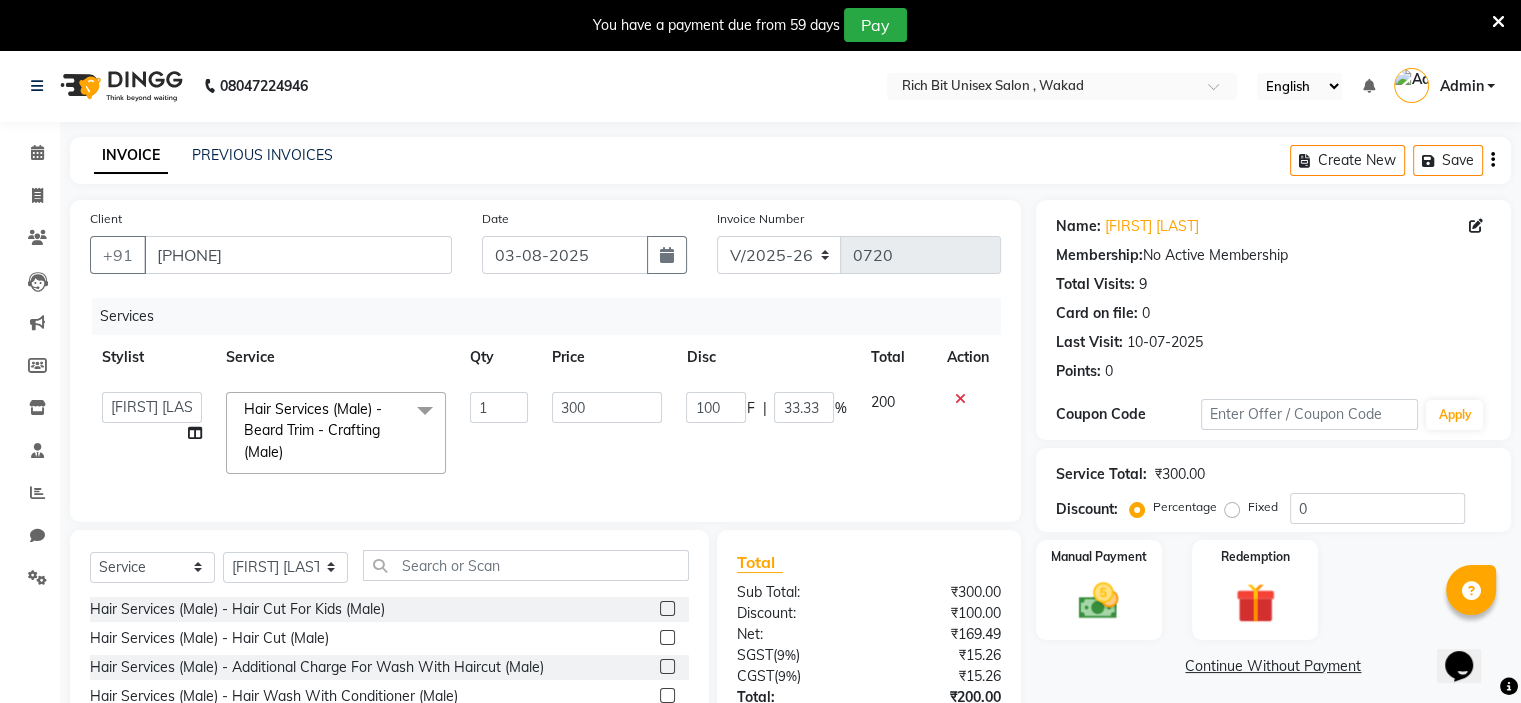 scroll, scrollTop: 168, scrollLeft: 0, axis: vertical 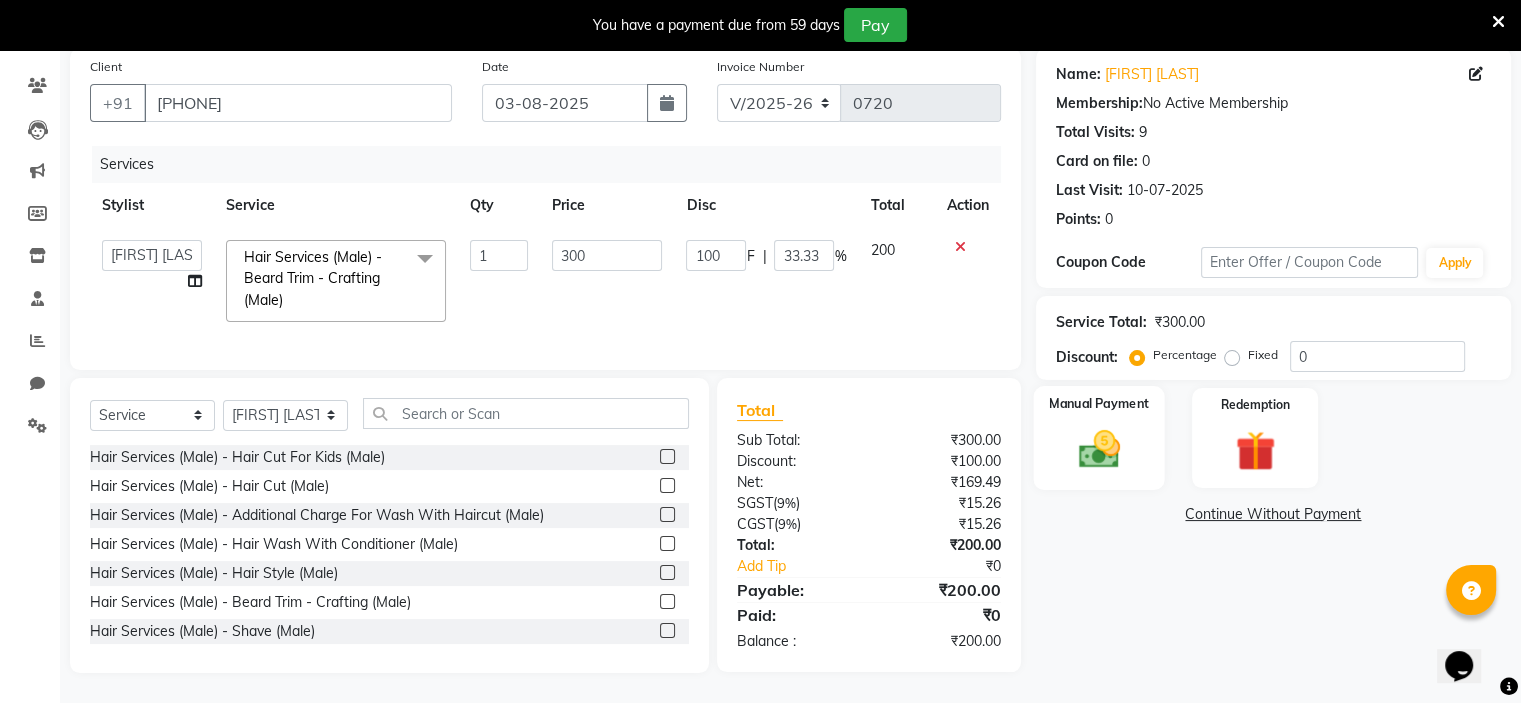 click 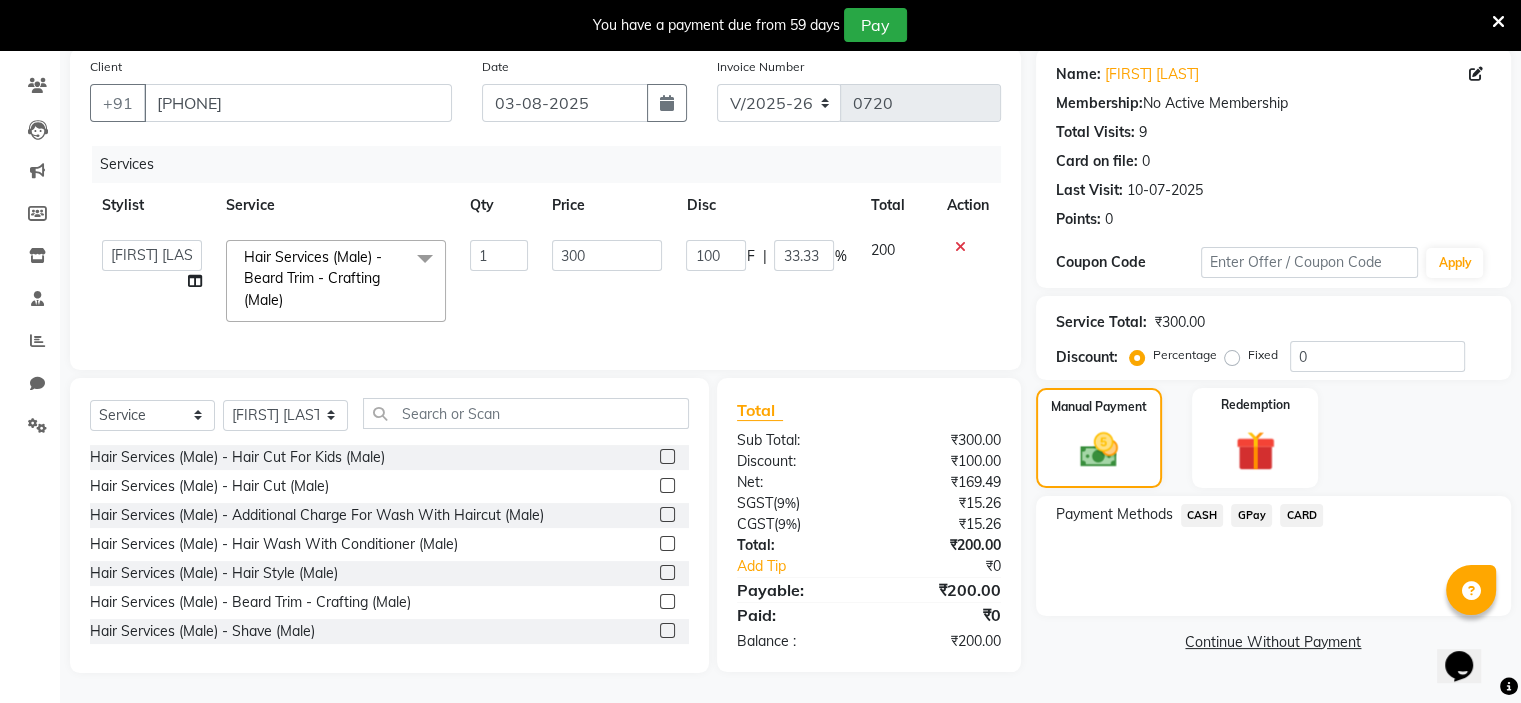 click on "GPay" 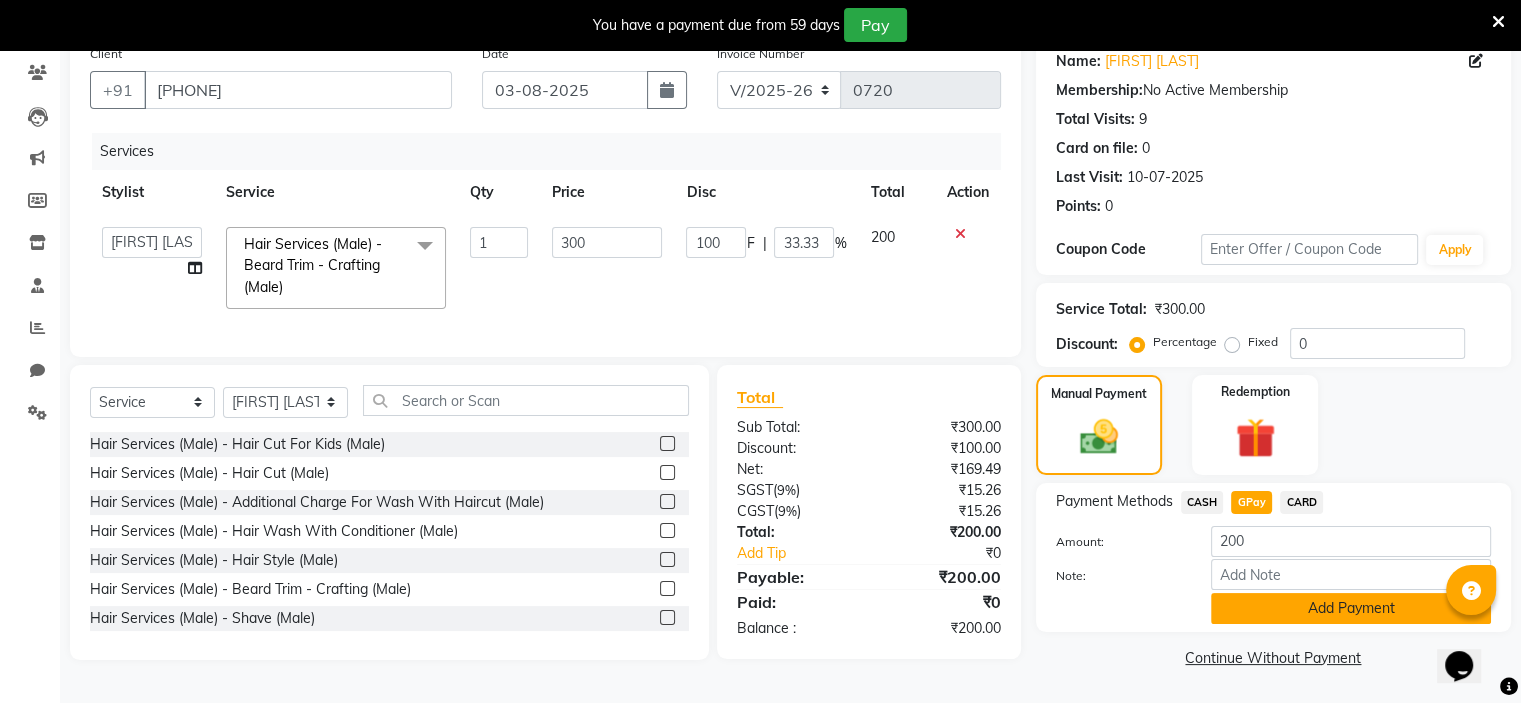 click on "Add Payment" 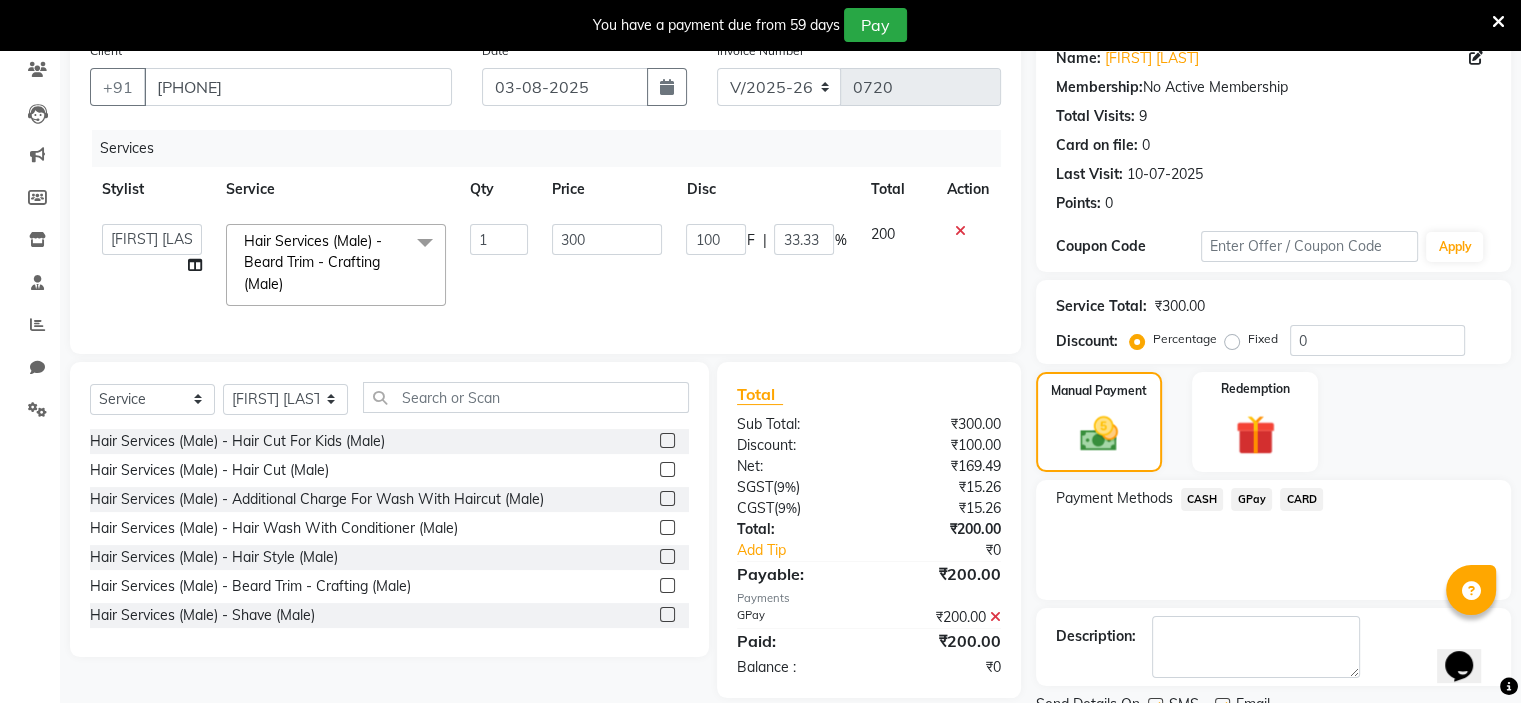 scroll, scrollTop: 247, scrollLeft: 0, axis: vertical 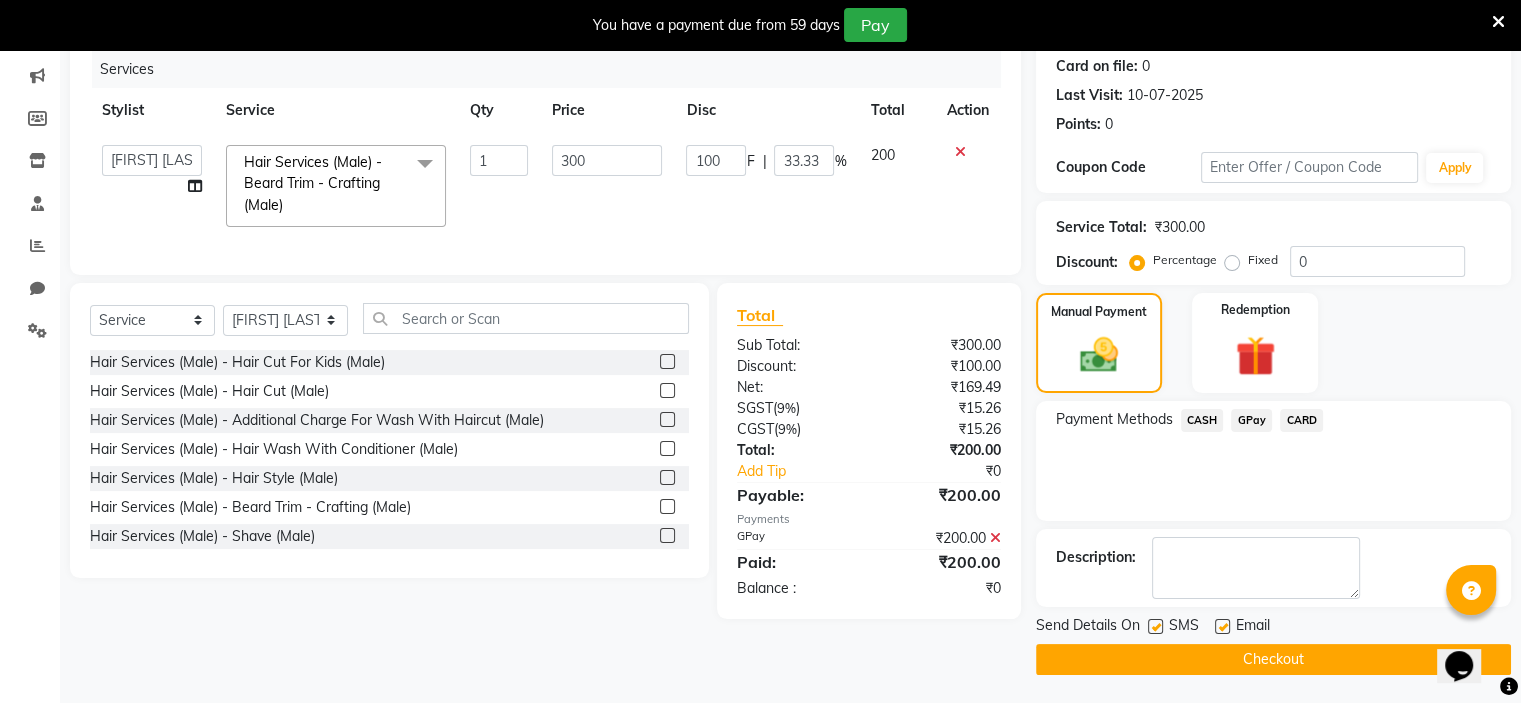 click on "Checkout" 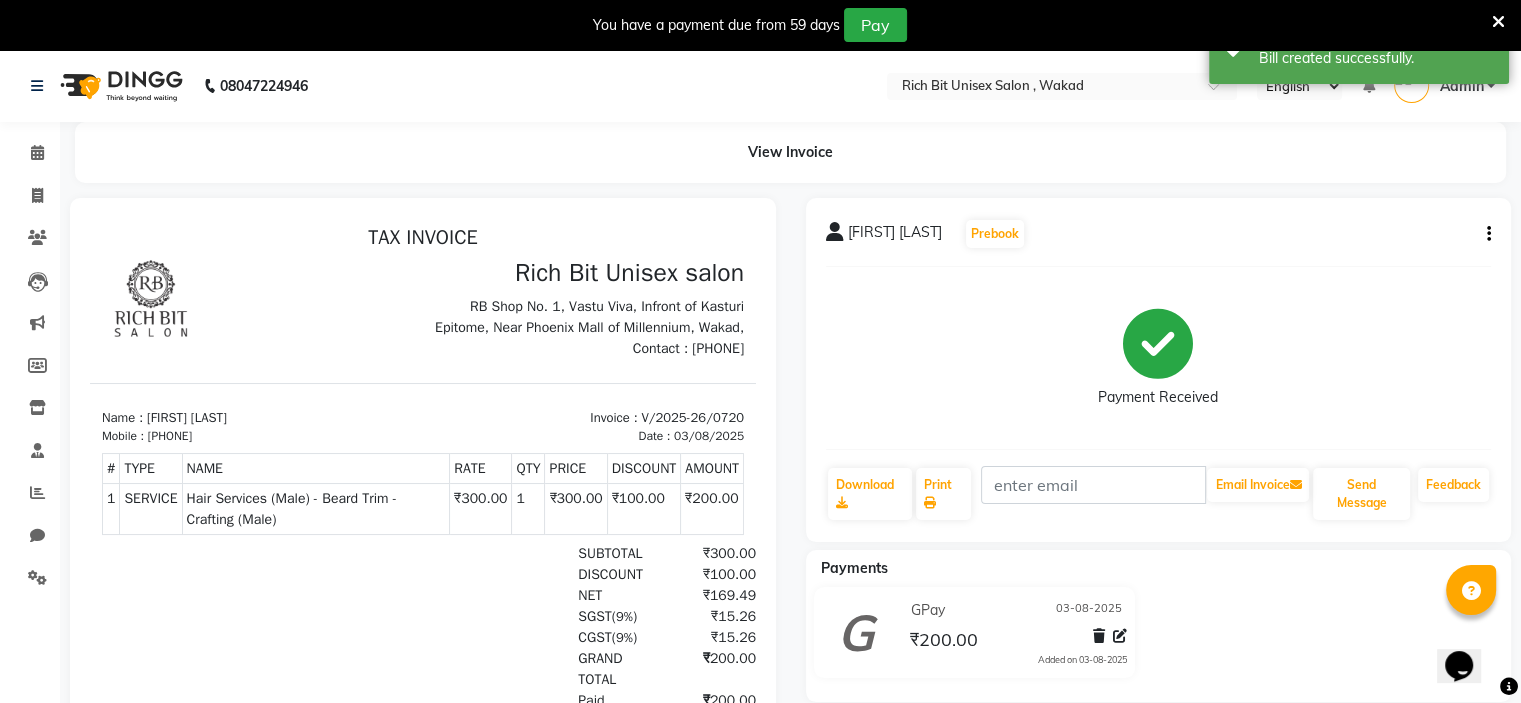 scroll, scrollTop: 0, scrollLeft: 0, axis: both 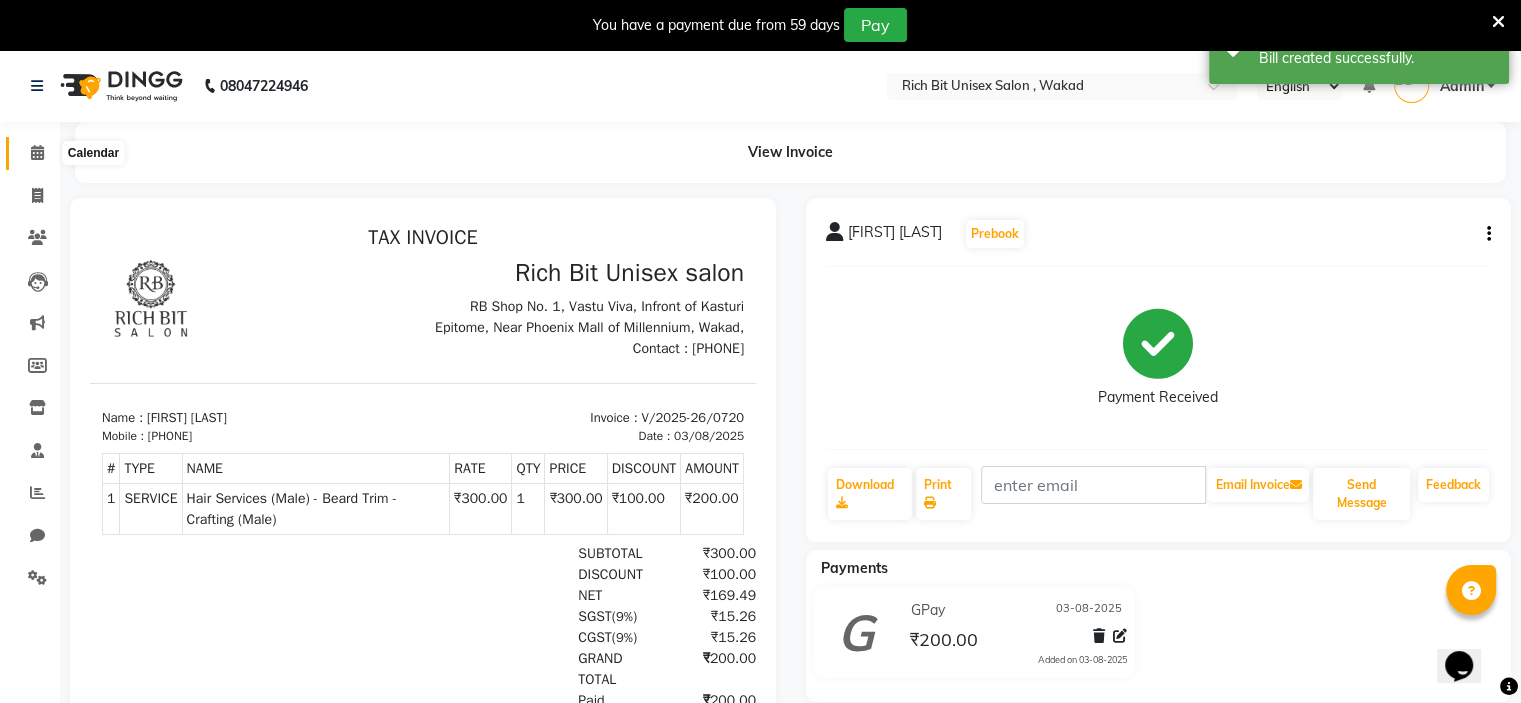 click 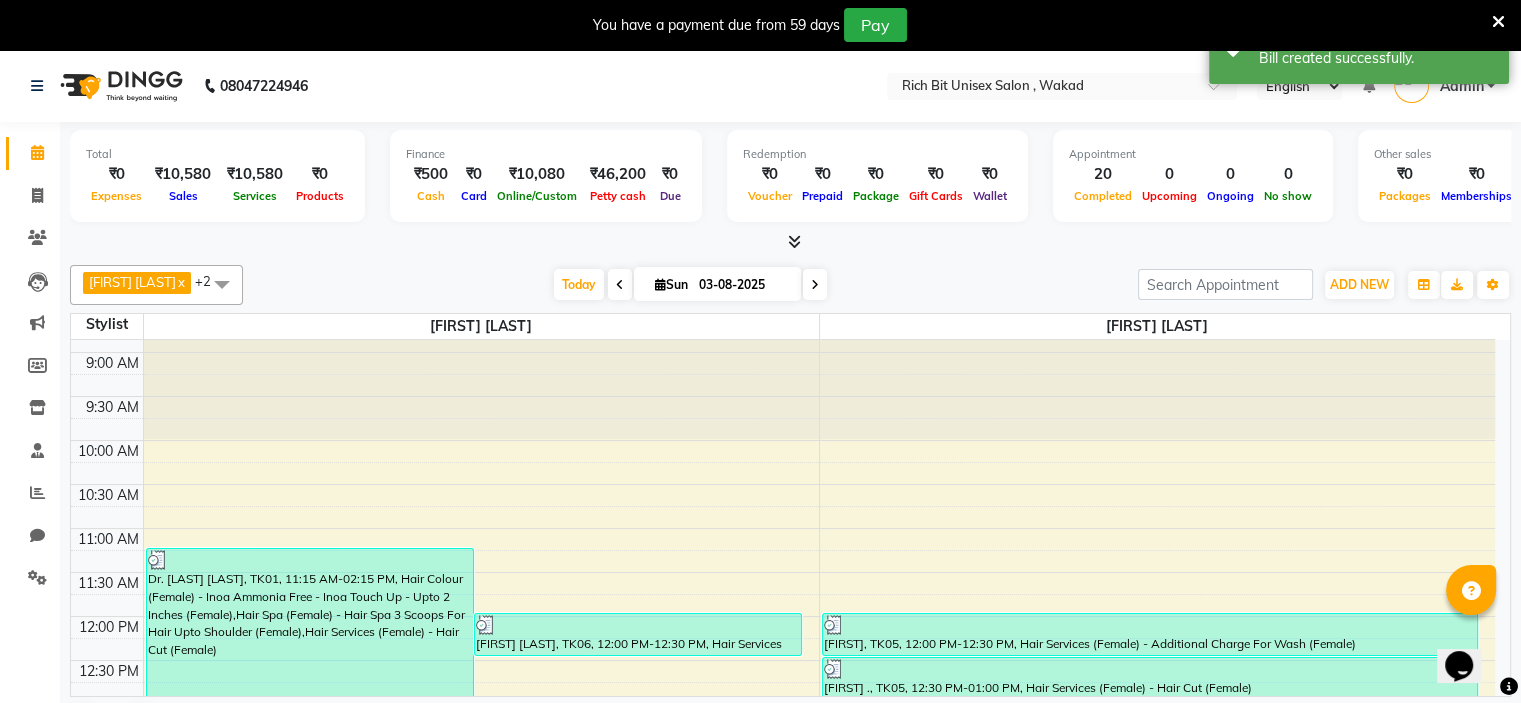 scroll, scrollTop: 0, scrollLeft: 0, axis: both 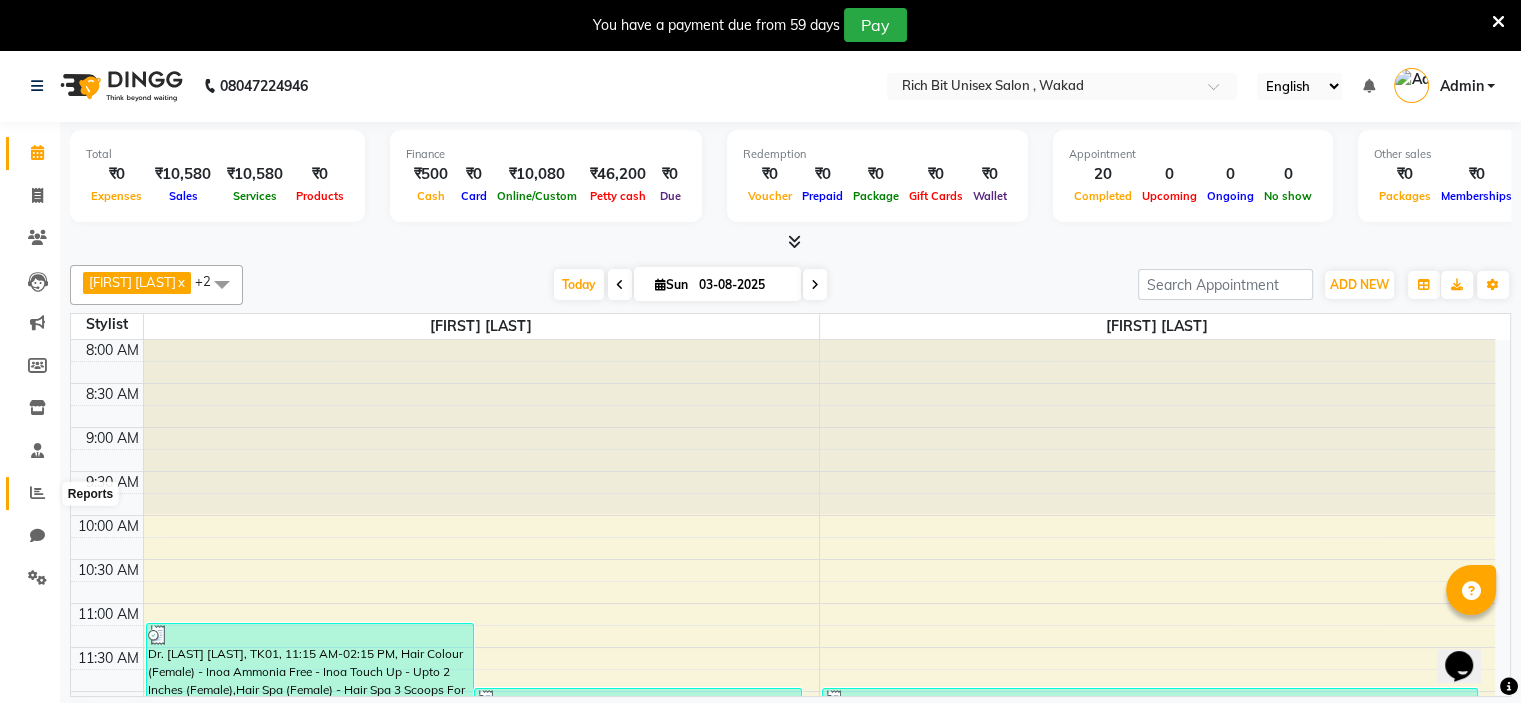 click 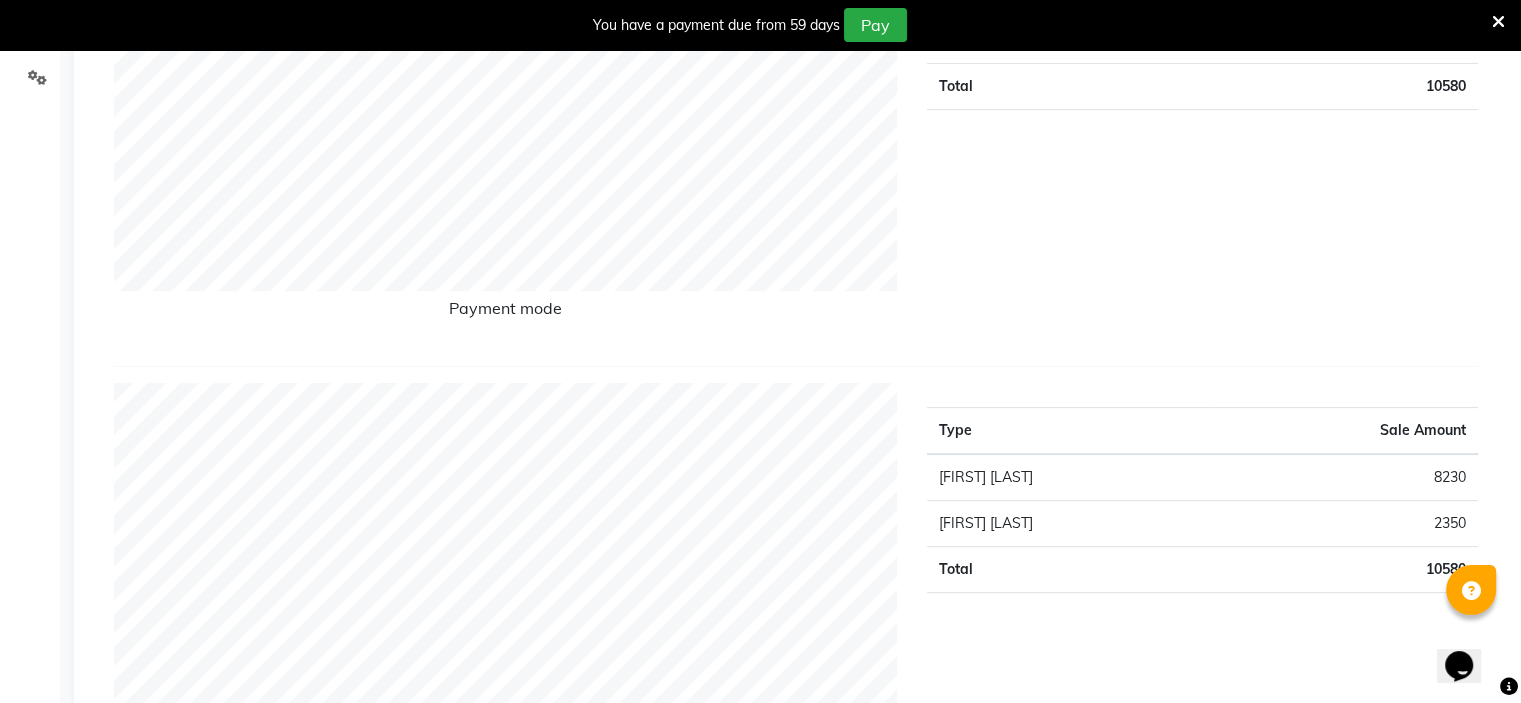 scroll, scrollTop: 0, scrollLeft: 0, axis: both 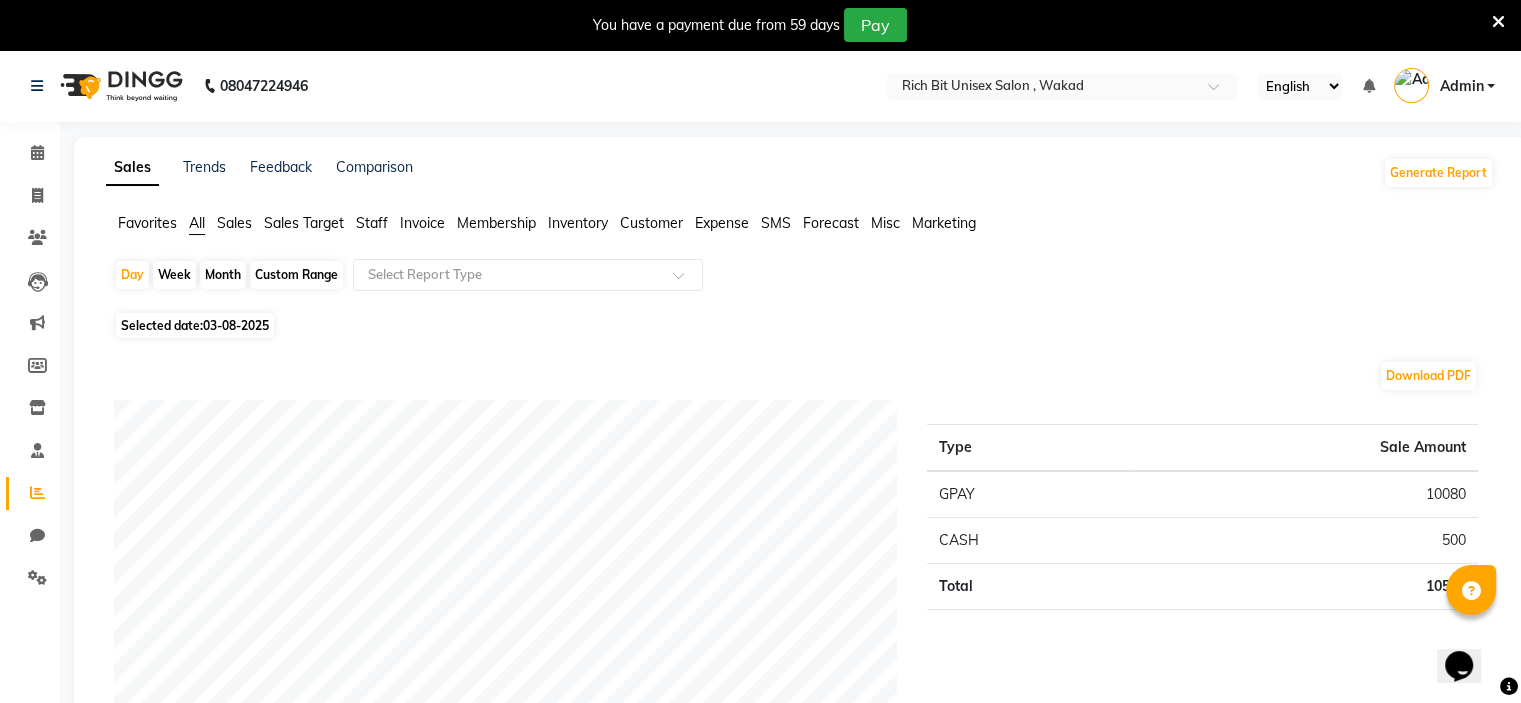 click on "Month" 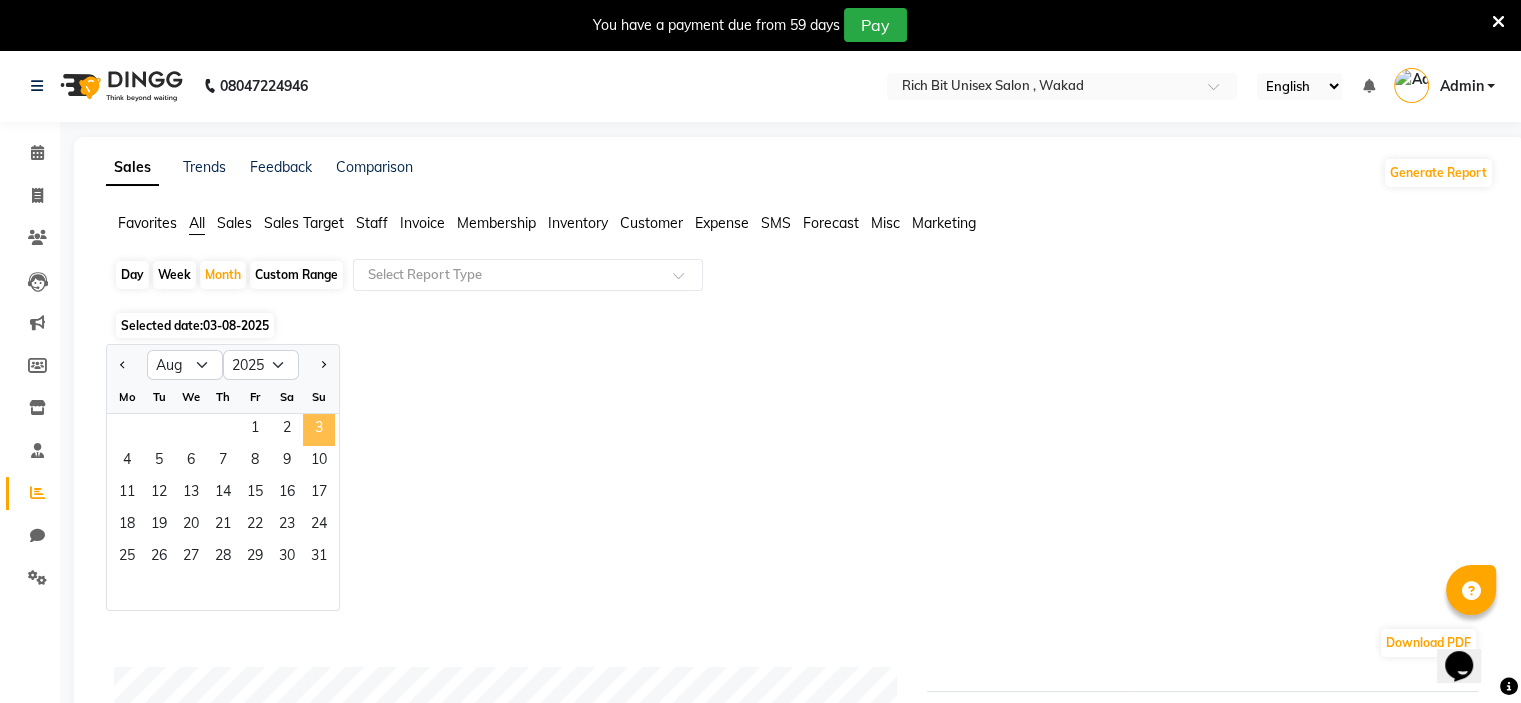 click on "3" 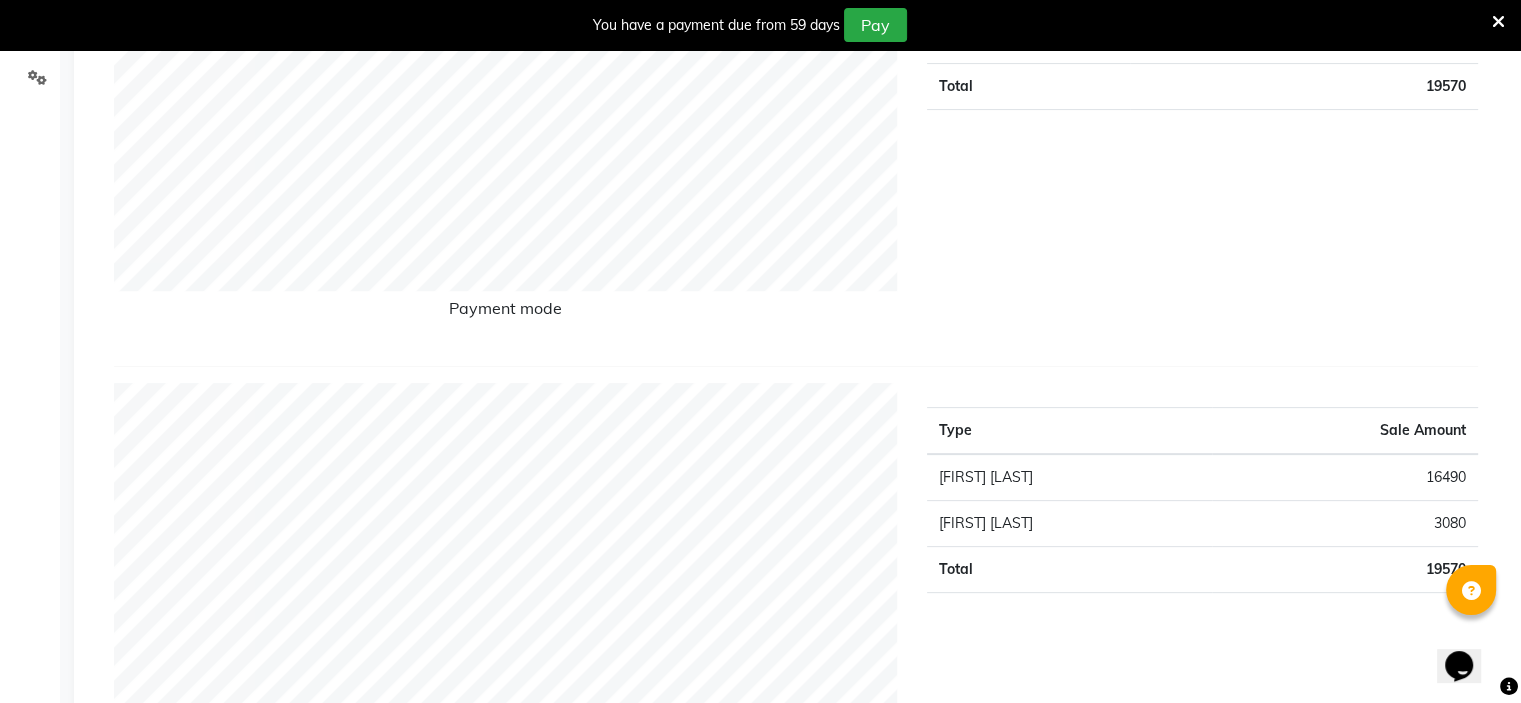 scroll, scrollTop: 0, scrollLeft: 0, axis: both 